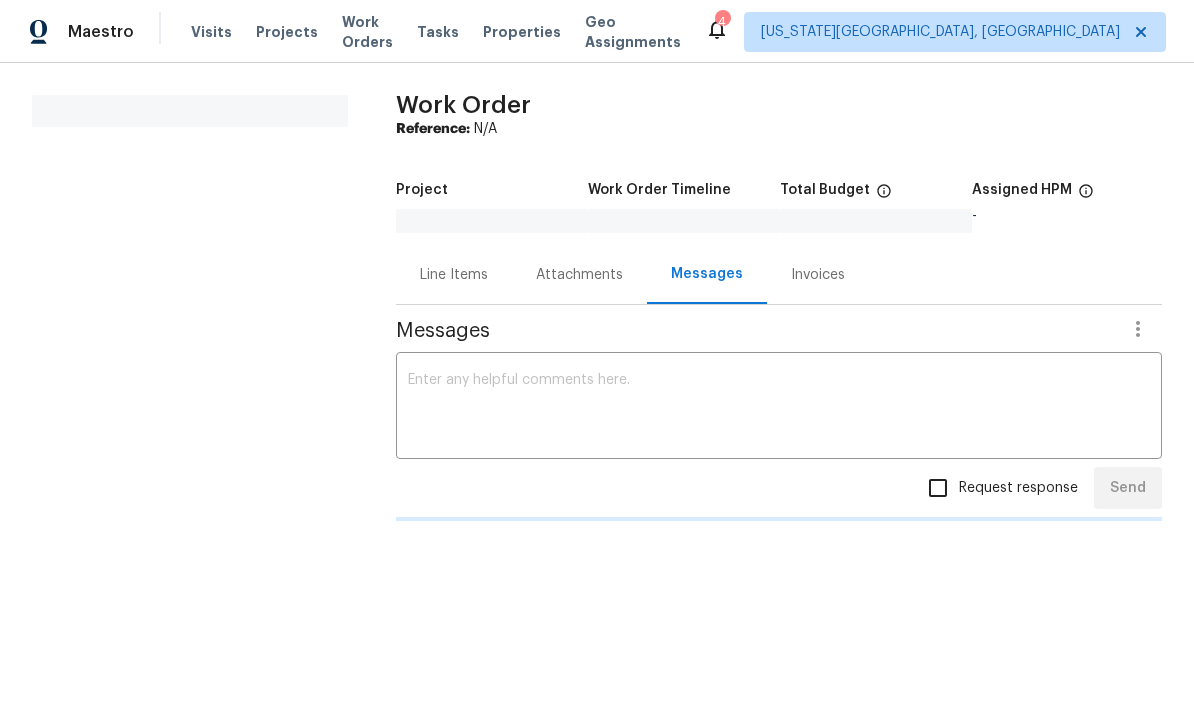 scroll, scrollTop: 0, scrollLeft: 0, axis: both 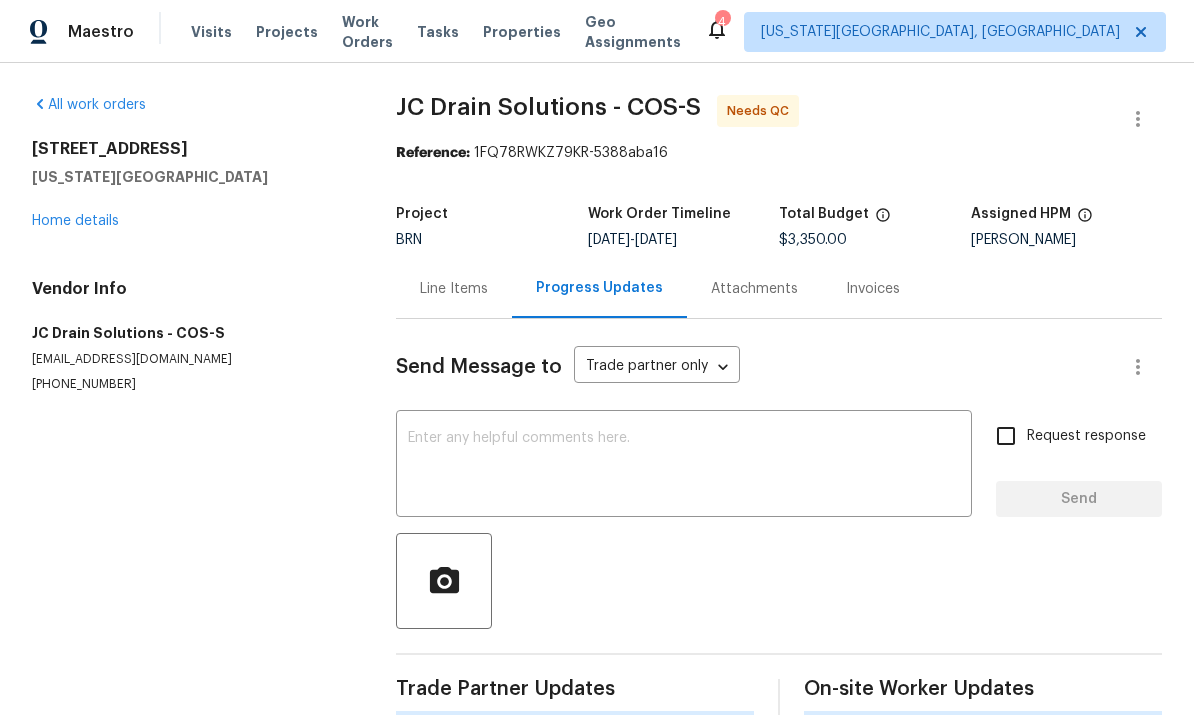 click on "Projects" at bounding box center (287, 32) 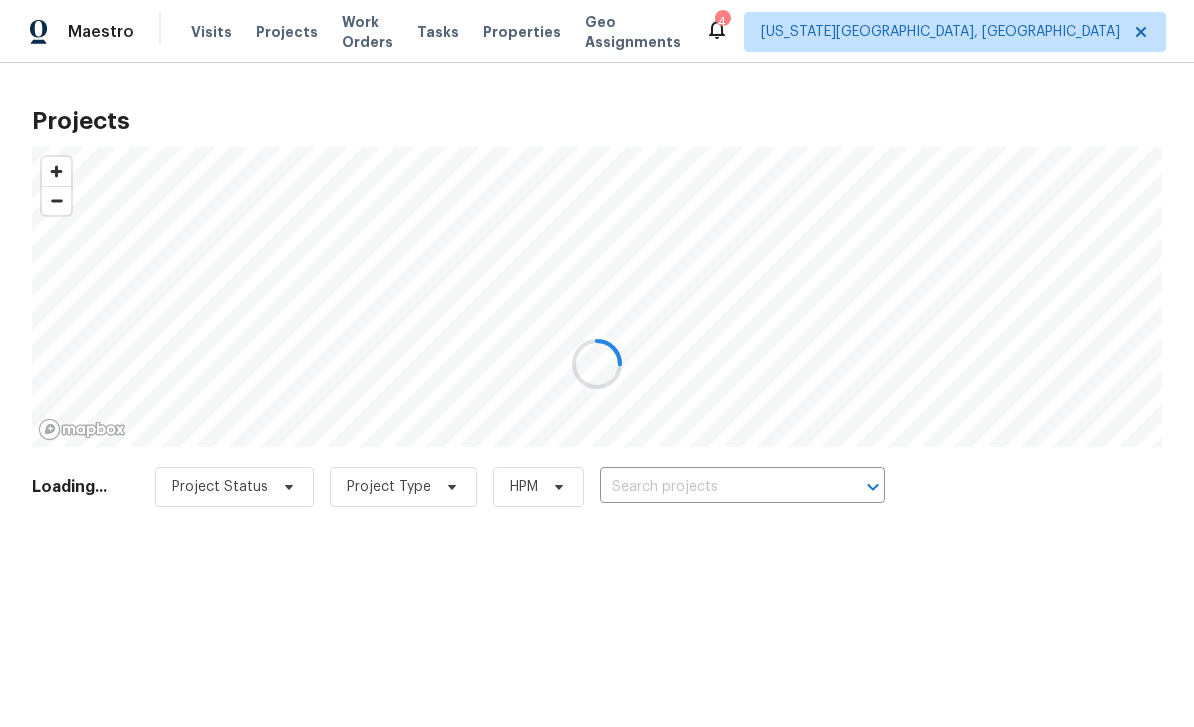 click at bounding box center (597, 363) 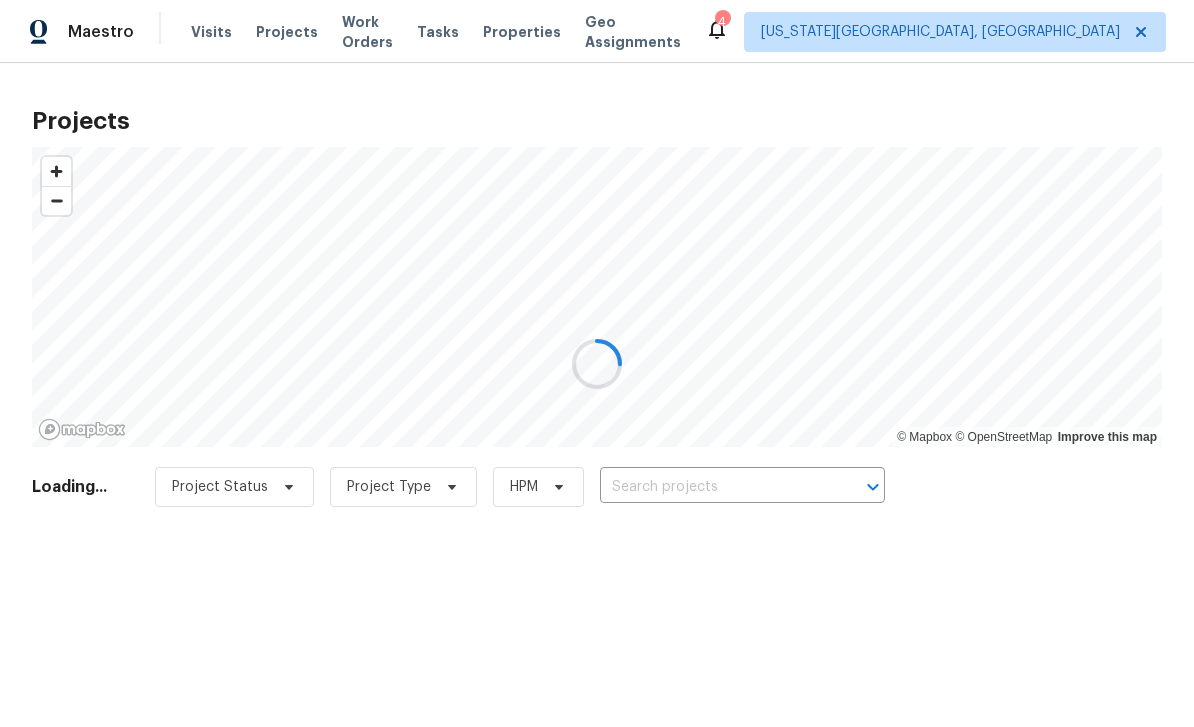 click at bounding box center (597, 363) 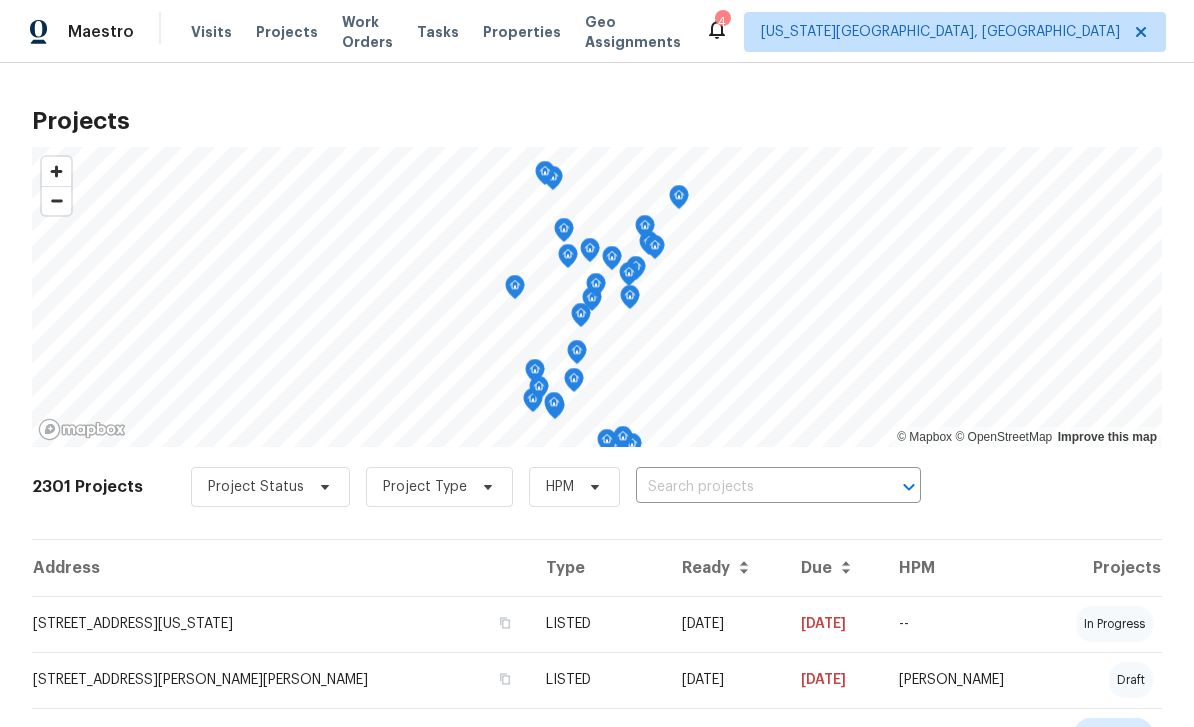 click at bounding box center [750, 487] 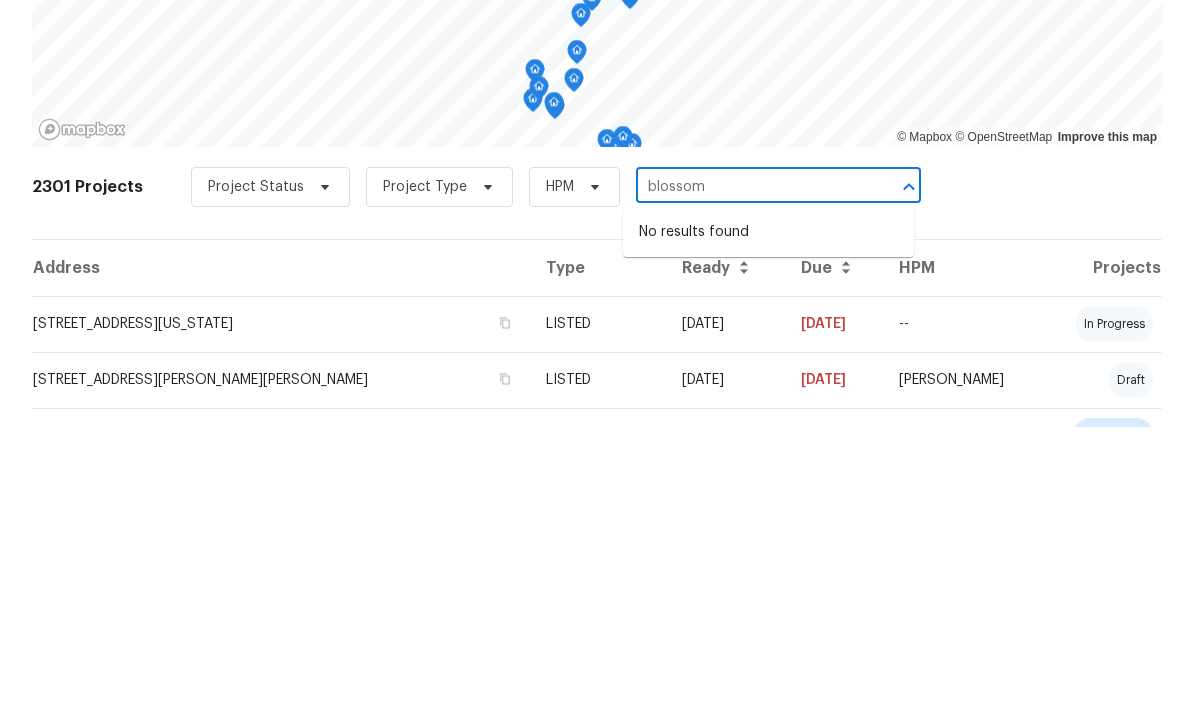 type on "blossom" 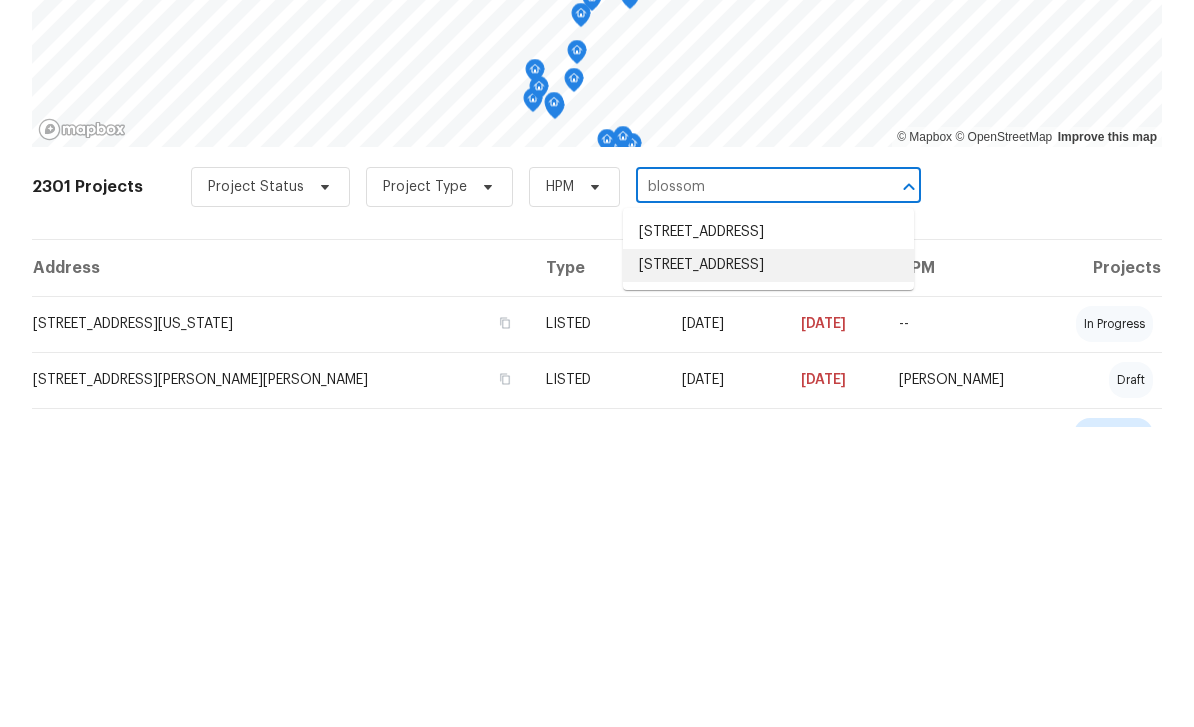 click on "[STREET_ADDRESS]" at bounding box center (768, 565) 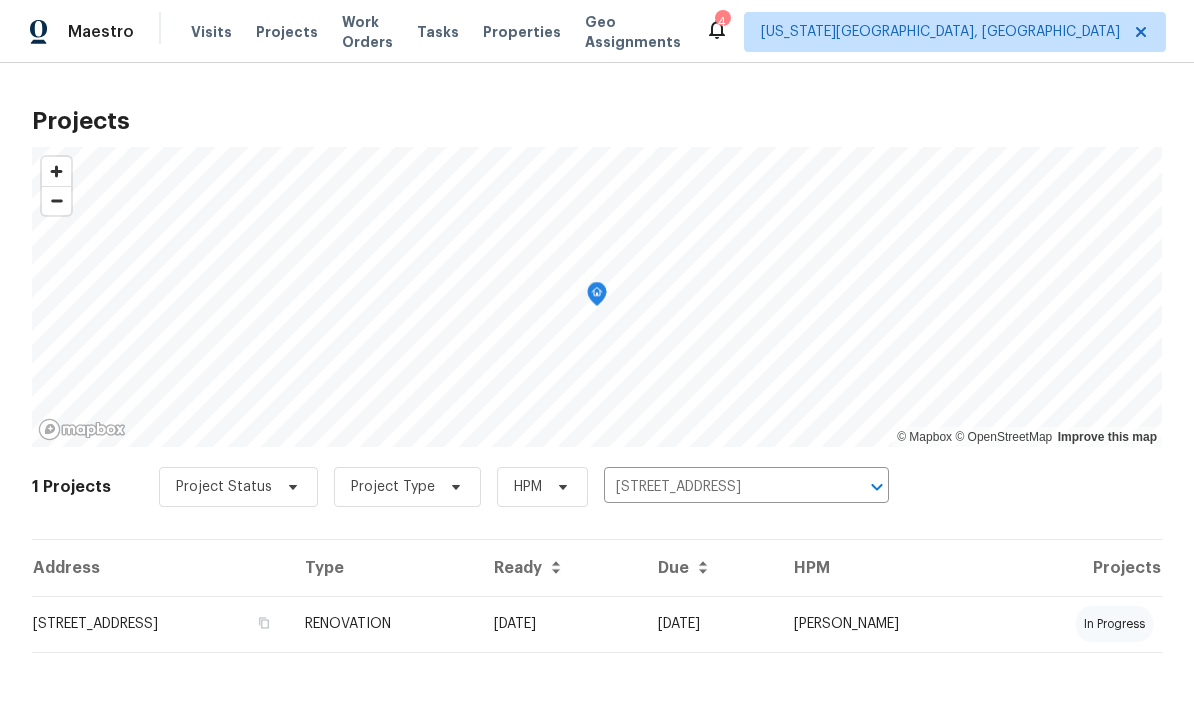 click on "[STREET_ADDRESS]" at bounding box center (160, 624) 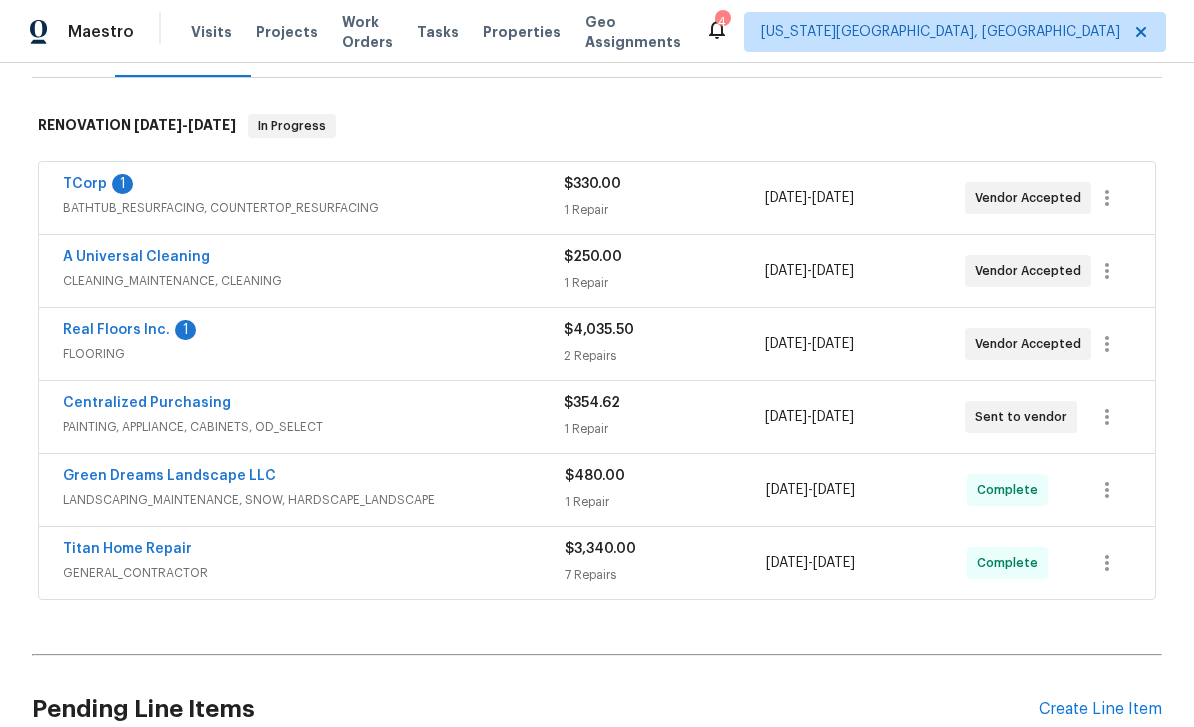 scroll, scrollTop: 341, scrollLeft: 0, axis: vertical 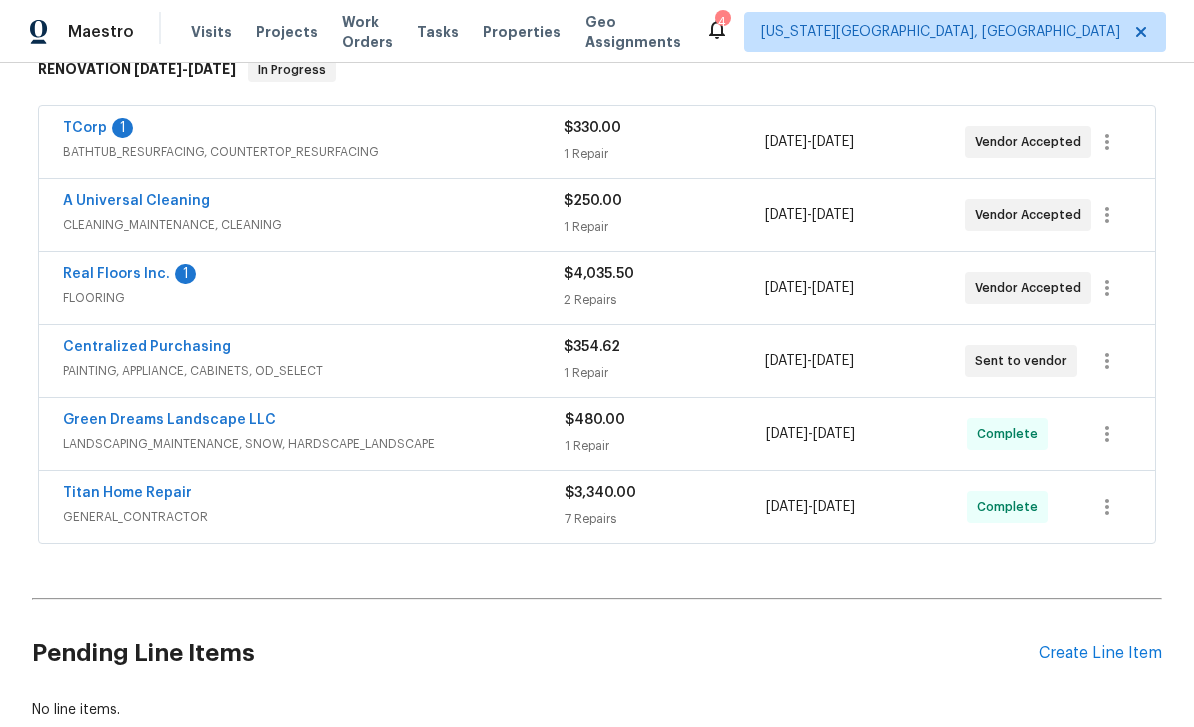 click on "Create Line Item" at bounding box center [1100, 653] 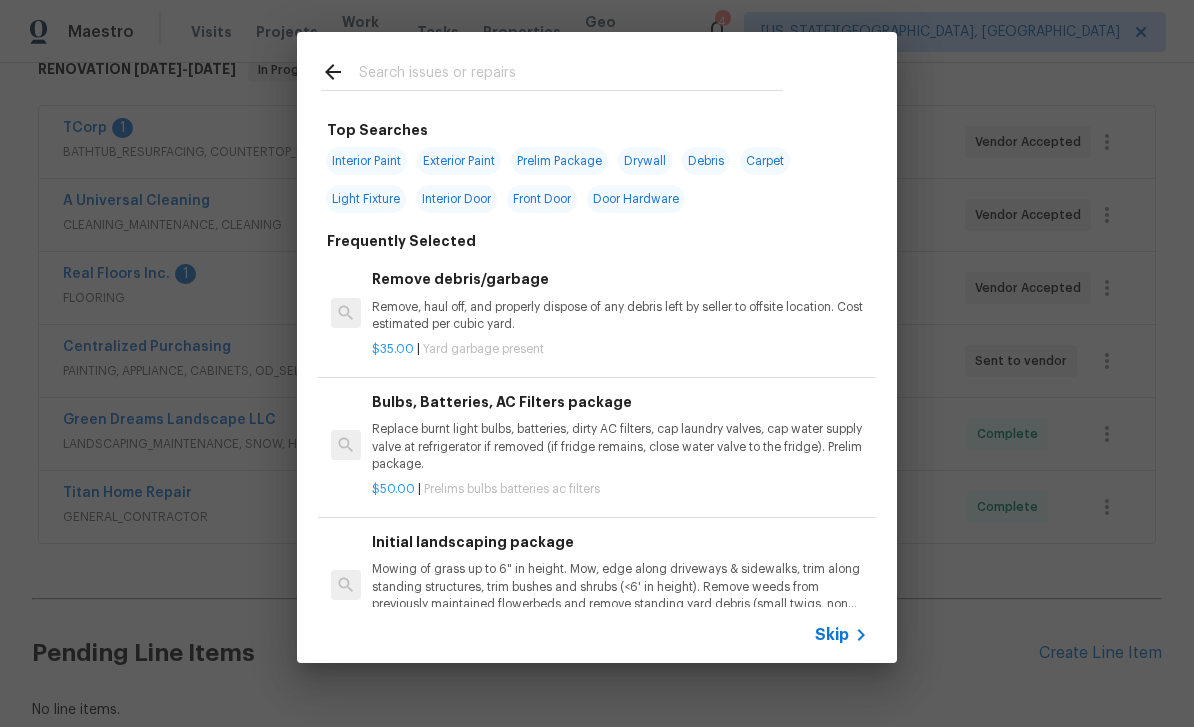 click at bounding box center (571, 75) 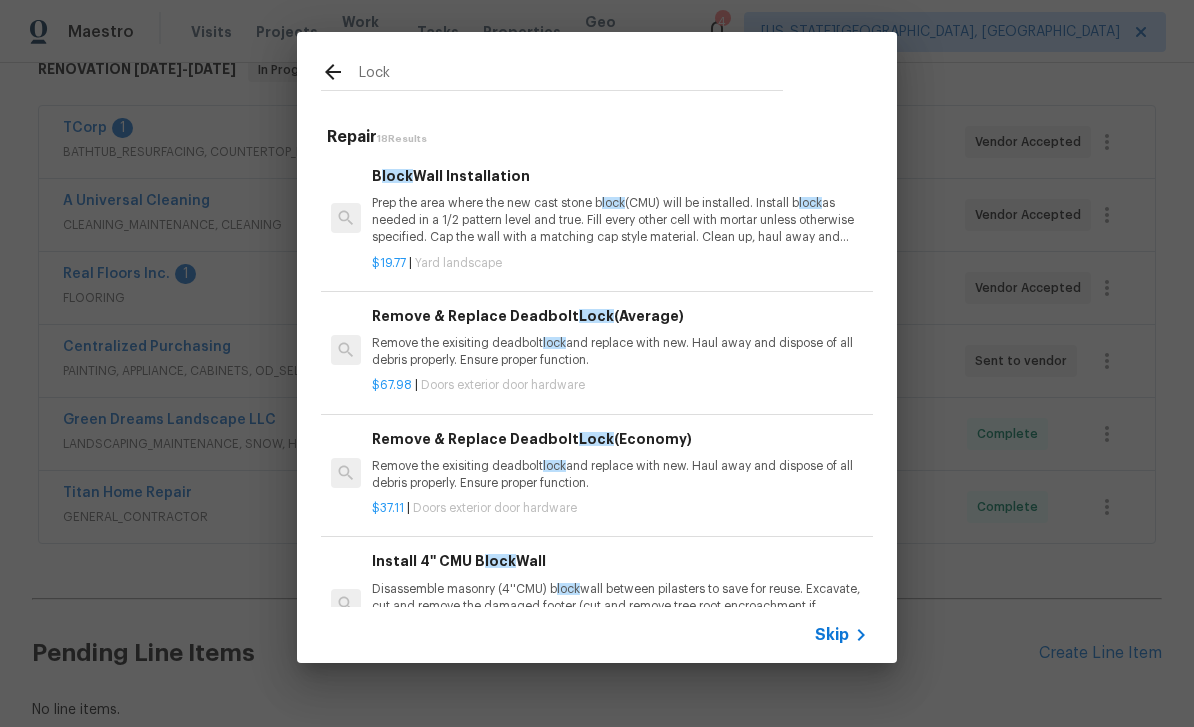 click on "Lock" at bounding box center (571, 75) 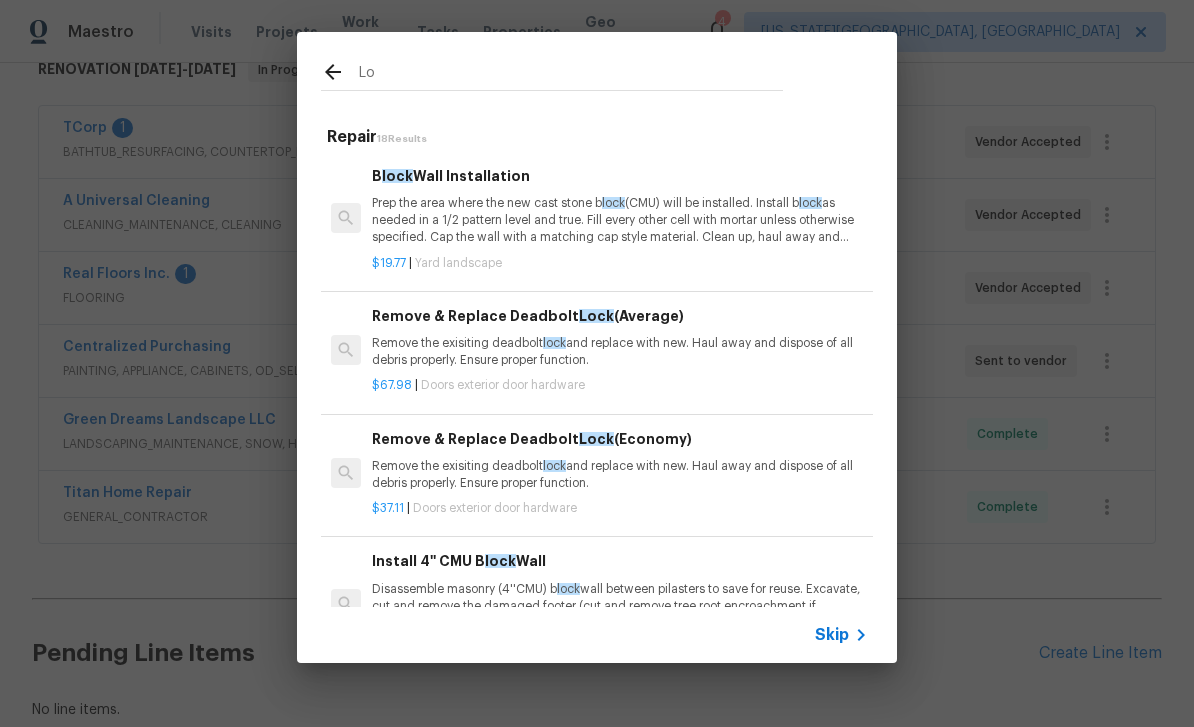 type on "L" 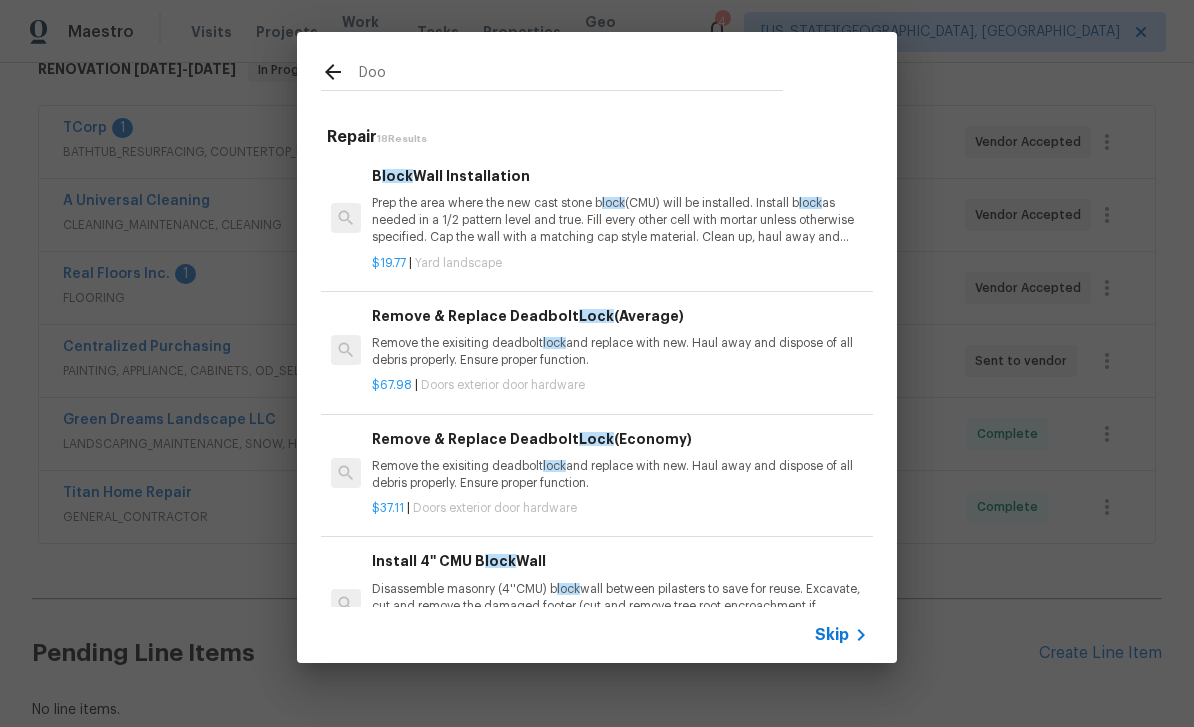 type on "Door" 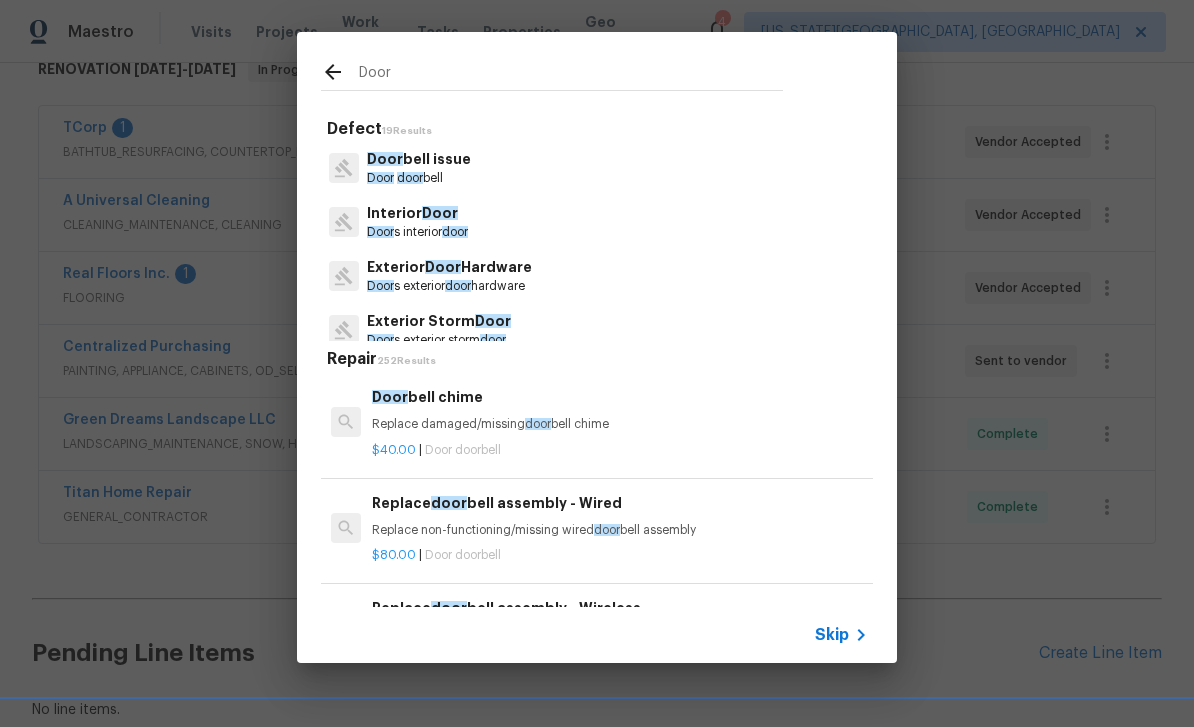 click on "Door" at bounding box center (440, 213) 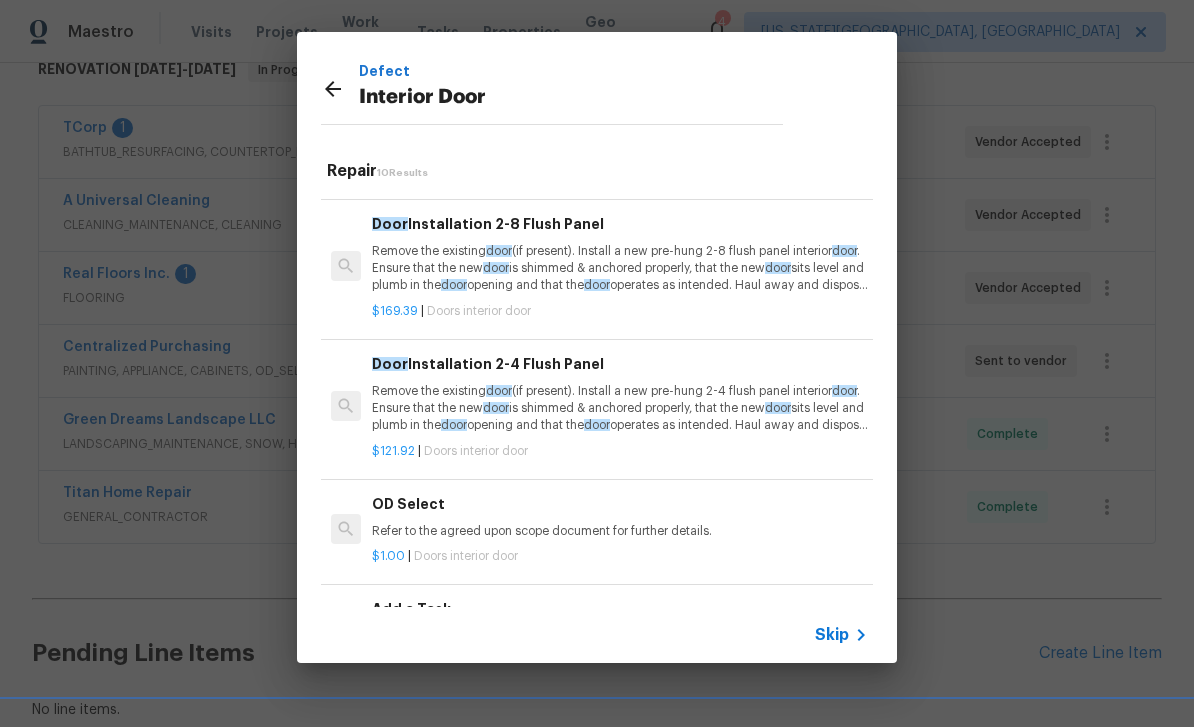 scroll, scrollTop: 808, scrollLeft: 0, axis: vertical 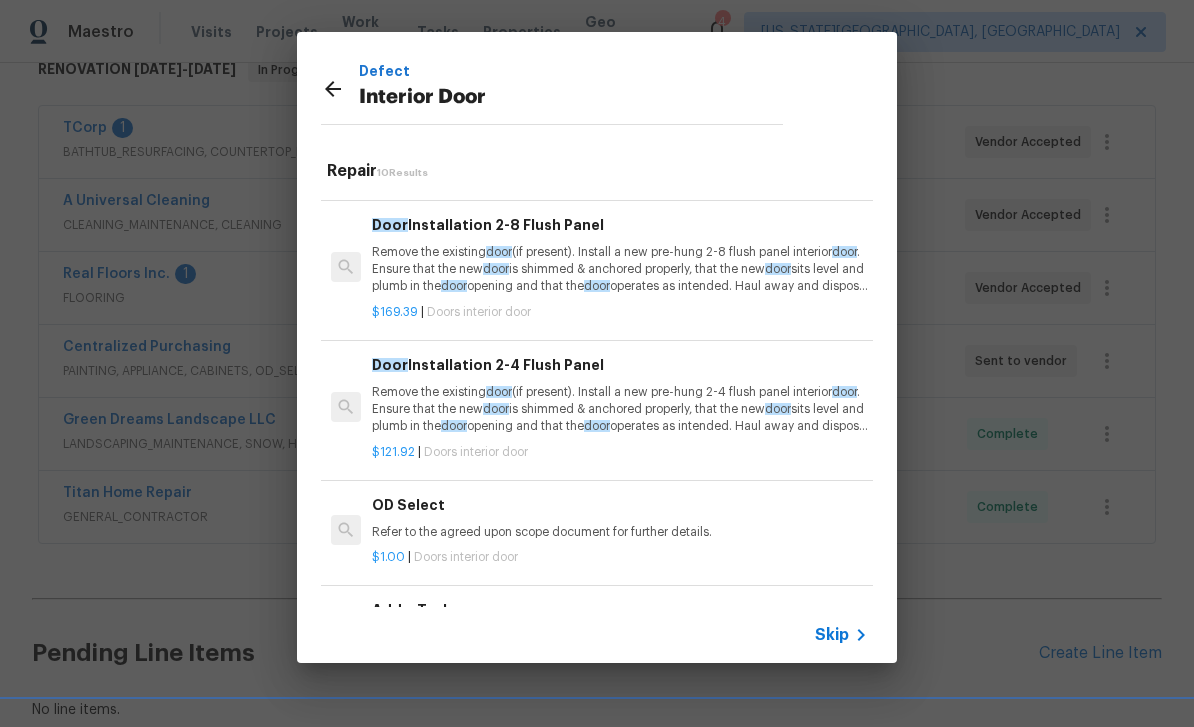 click on "Add a Task" at bounding box center (620, 610) 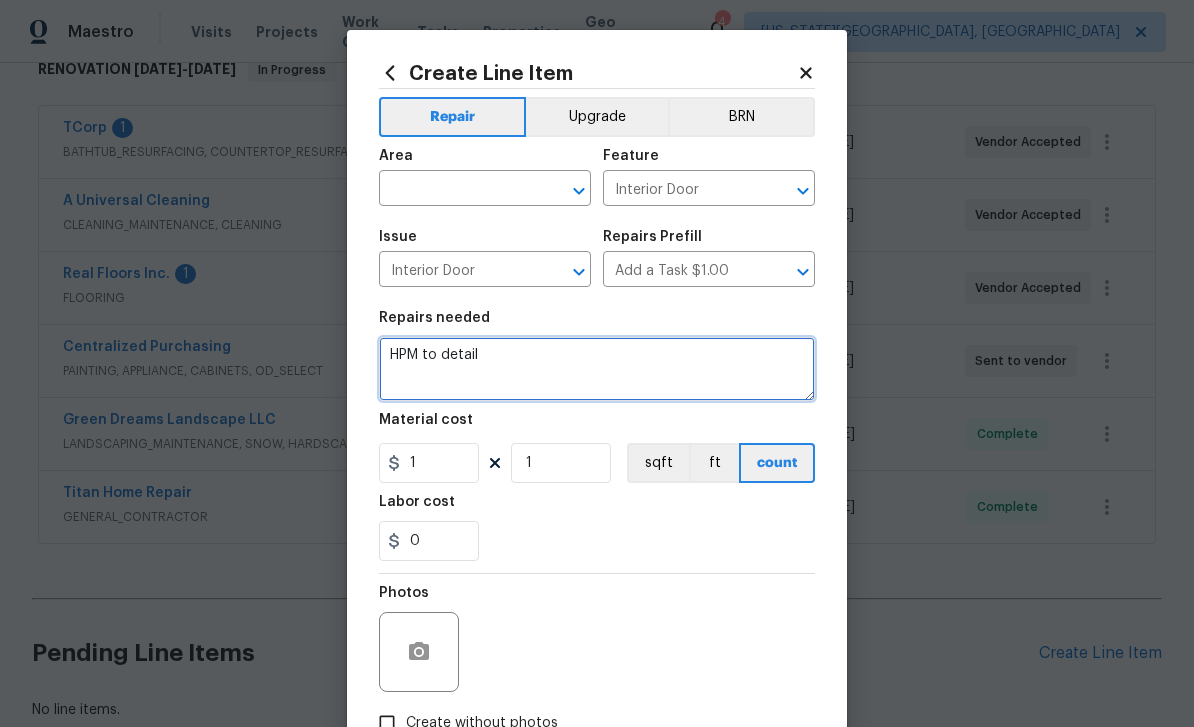 click on "HPM to detail" at bounding box center [597, 369] 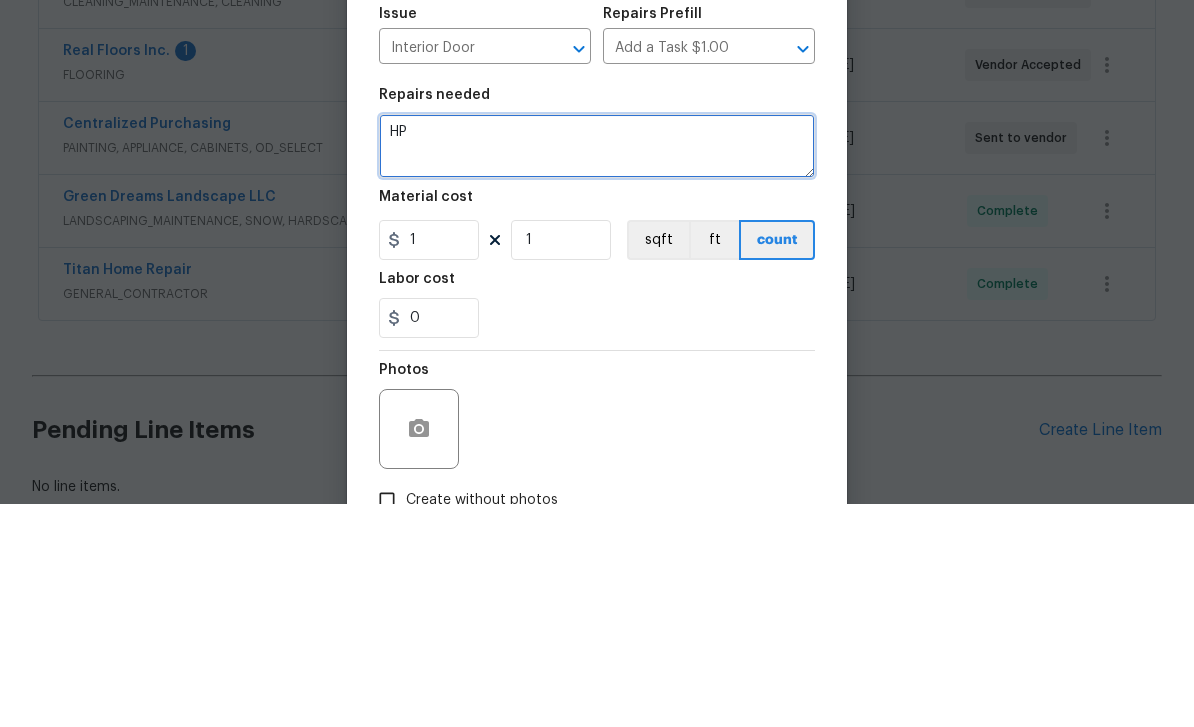 type on "H" 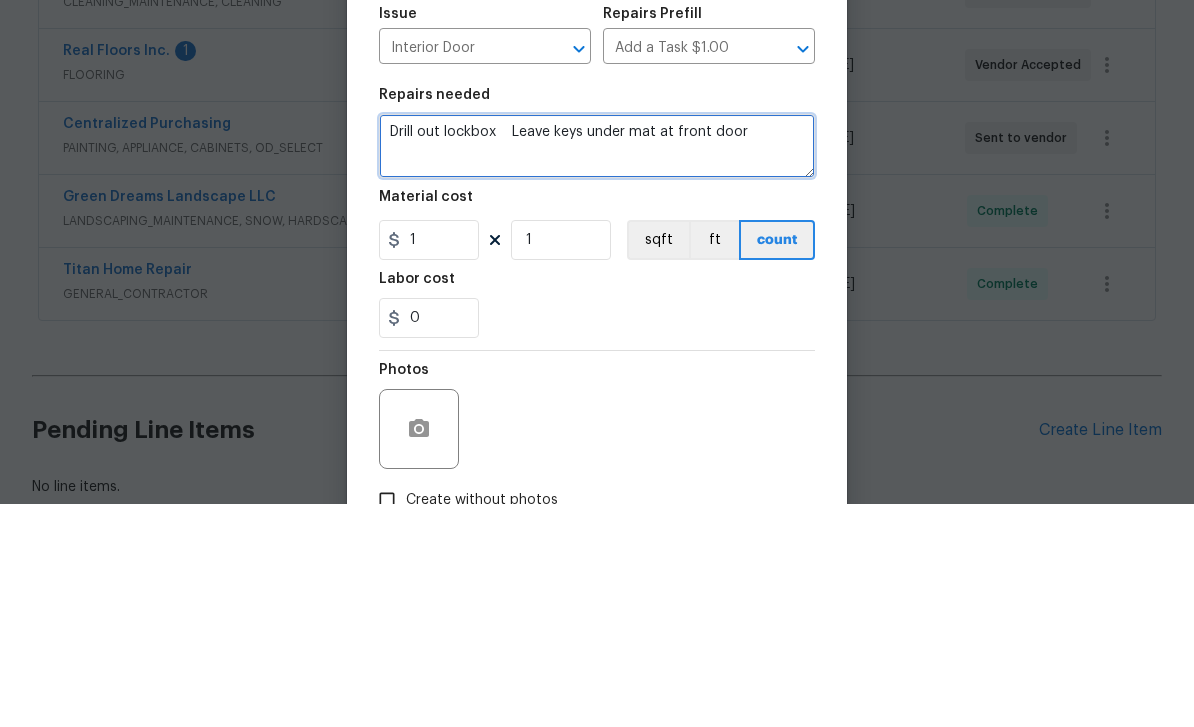 type on "Drill out lockbox    Leave keys under mat at front door" 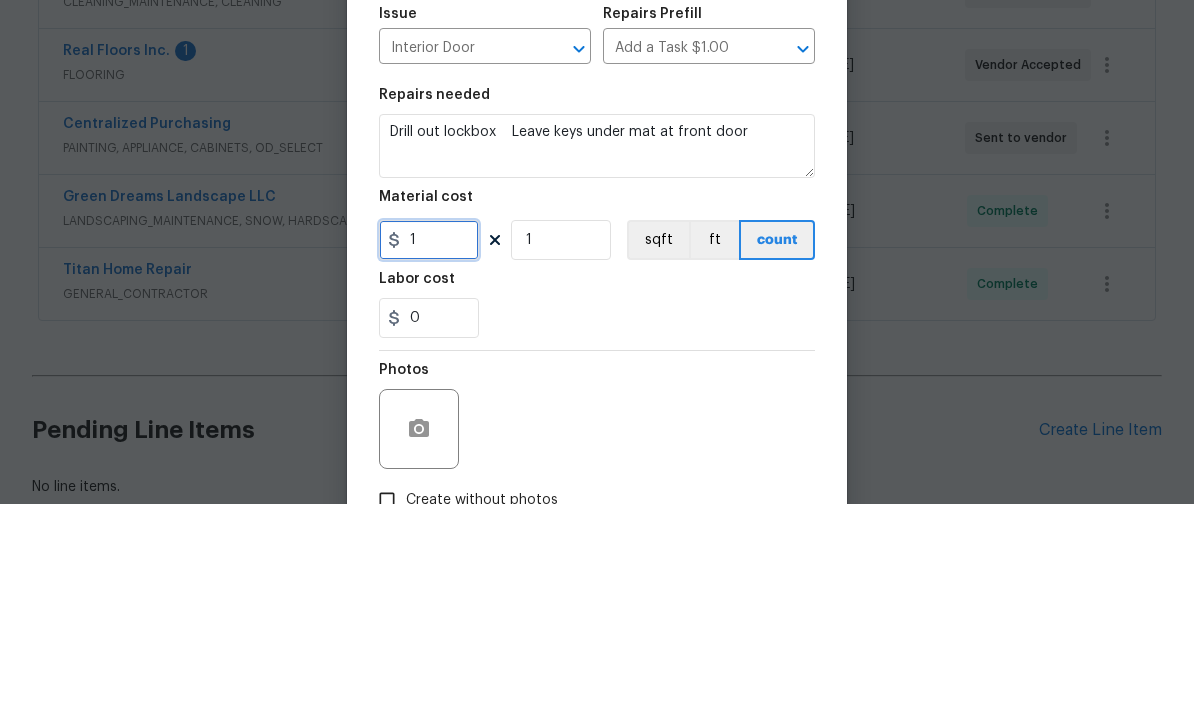 click on "1" at bounding box center (429, 463) 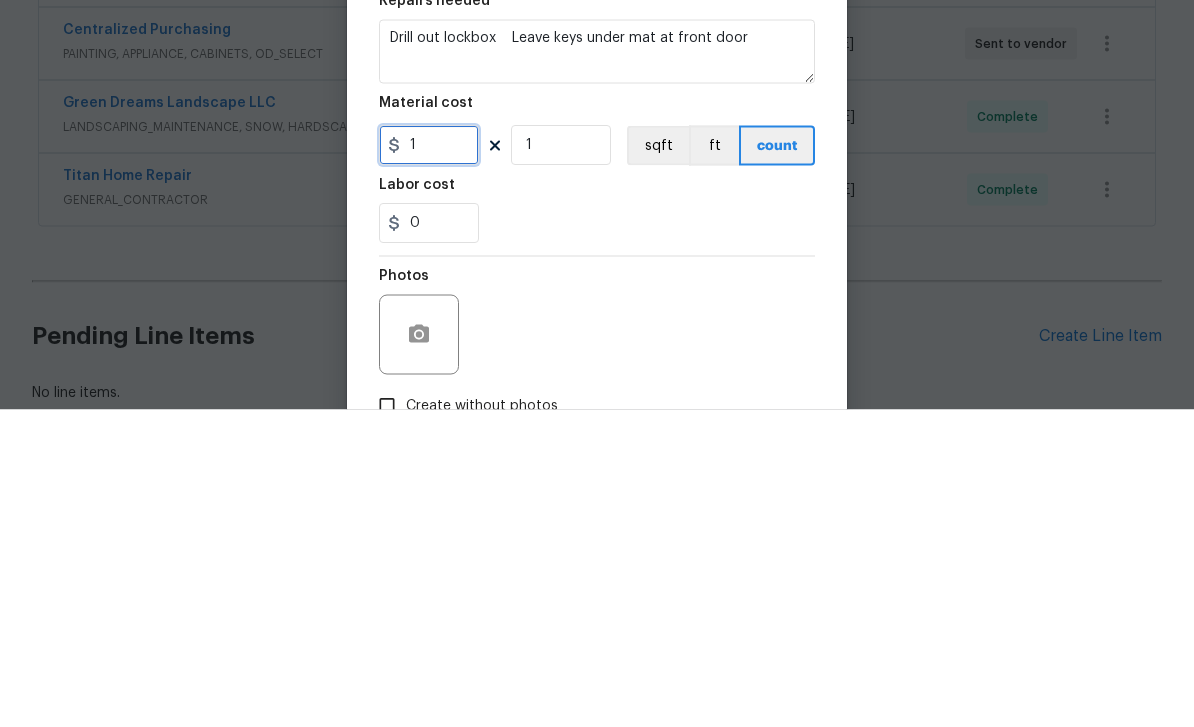 click on "1" at bounding box center [429, 463] 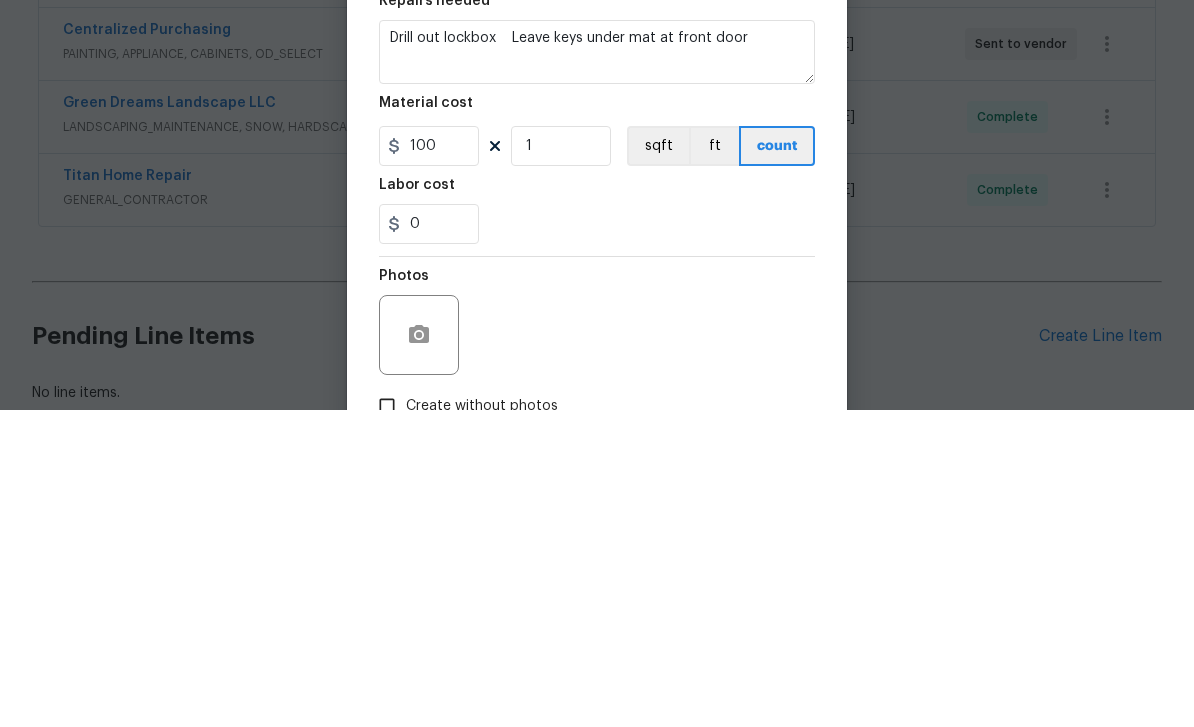 scroll, scrollTop: 64, scrollLeft: 0, axis: vertical 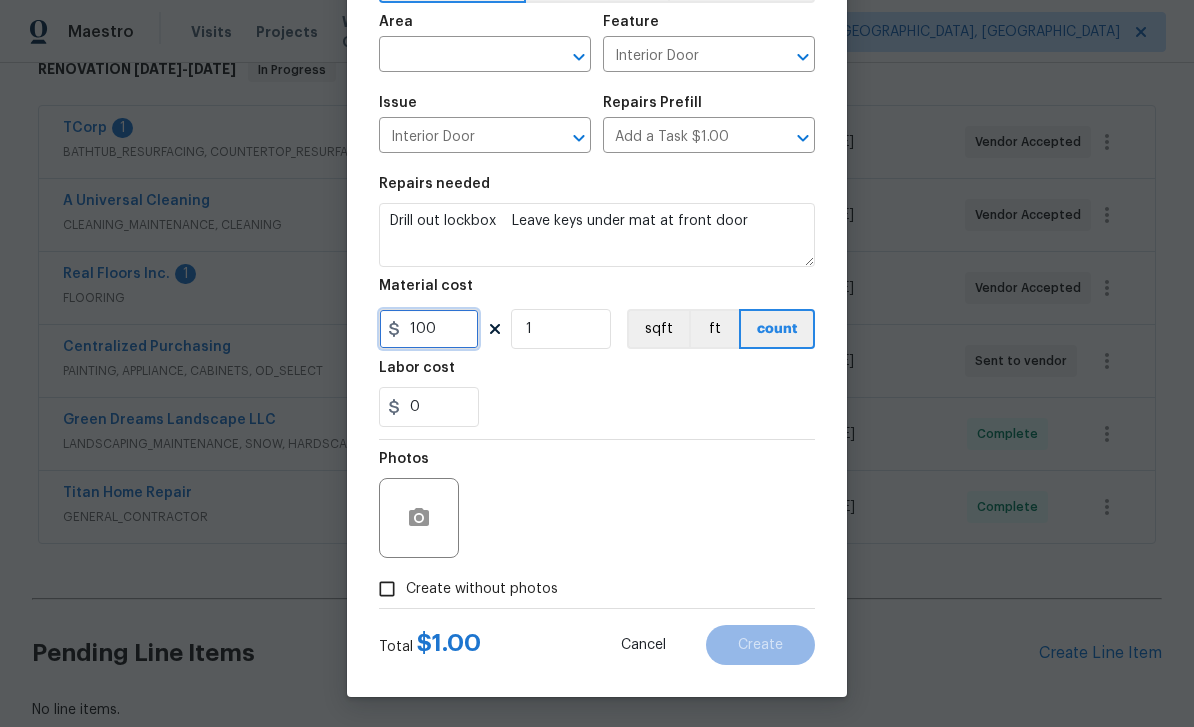 type on "100" 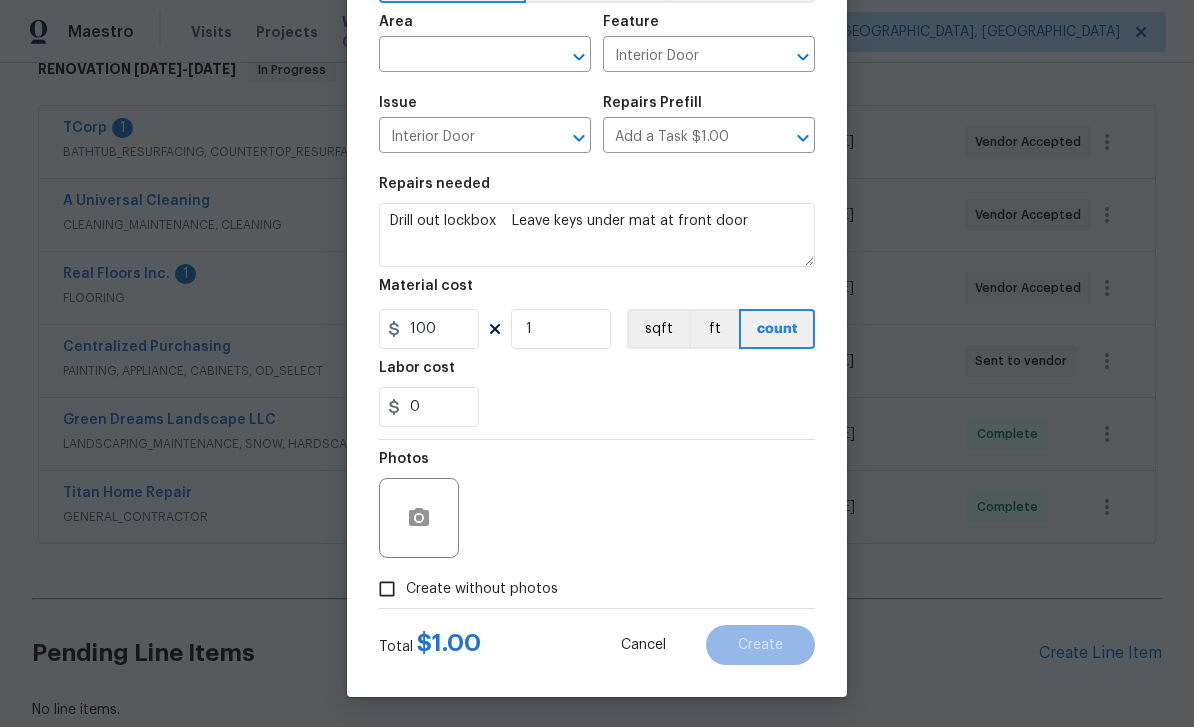 click on "Create without photos" at bounding box center (482, 589) 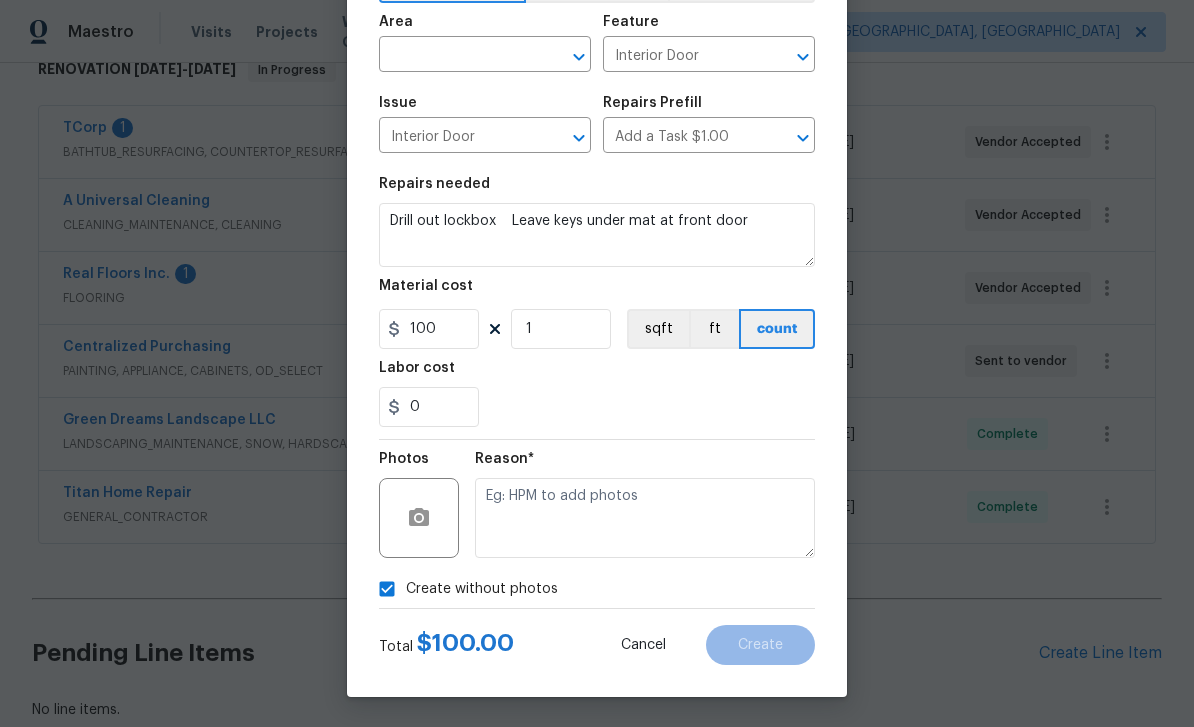 click on "Create without photos" at bounding box center [482, 589] 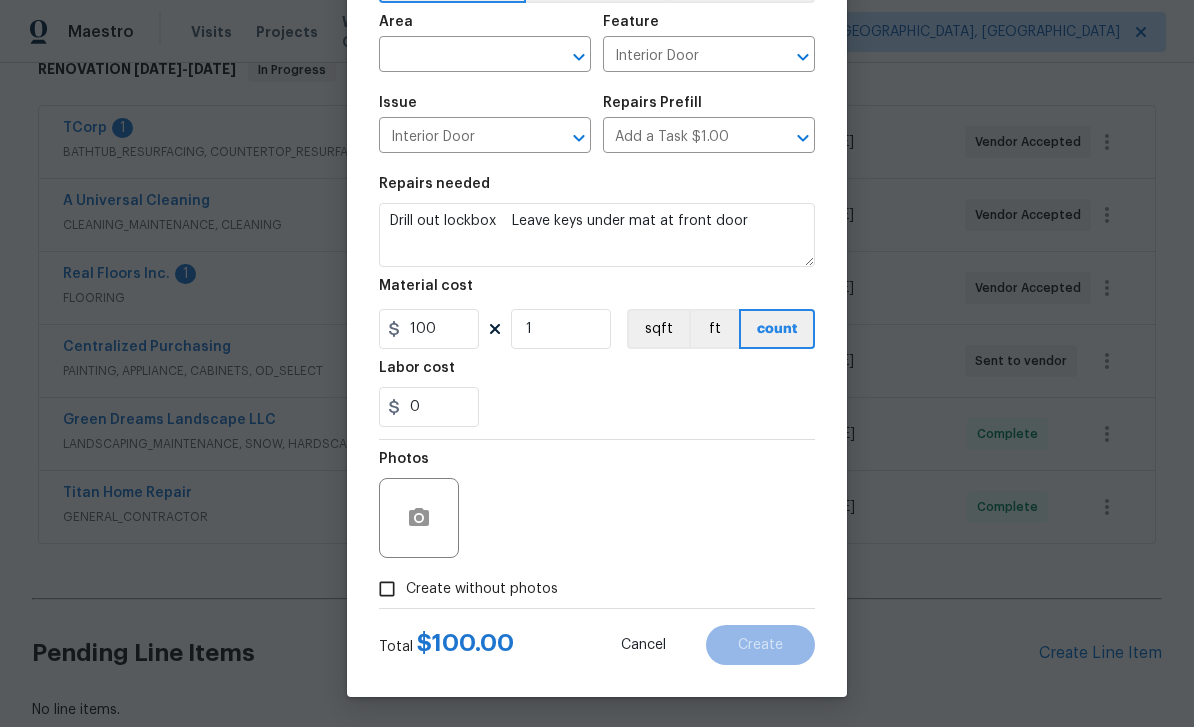 click on "Create without photos" at bounding box center (482, 589) 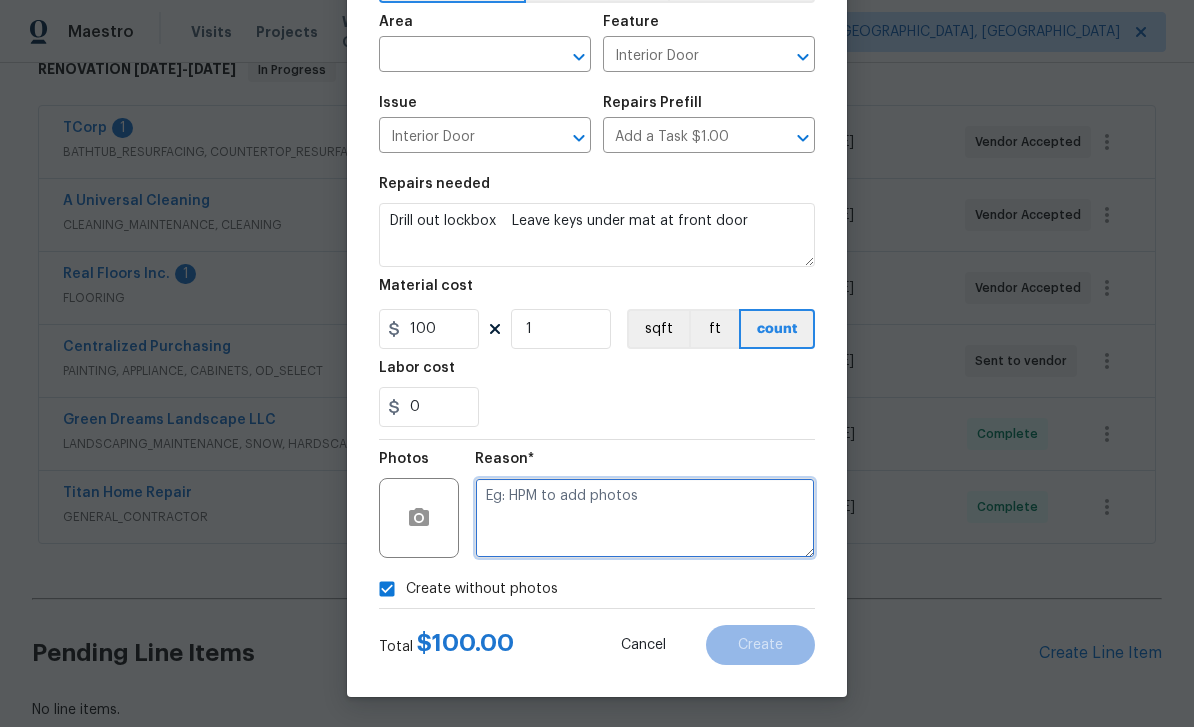 click at bounding box center [645, 518] 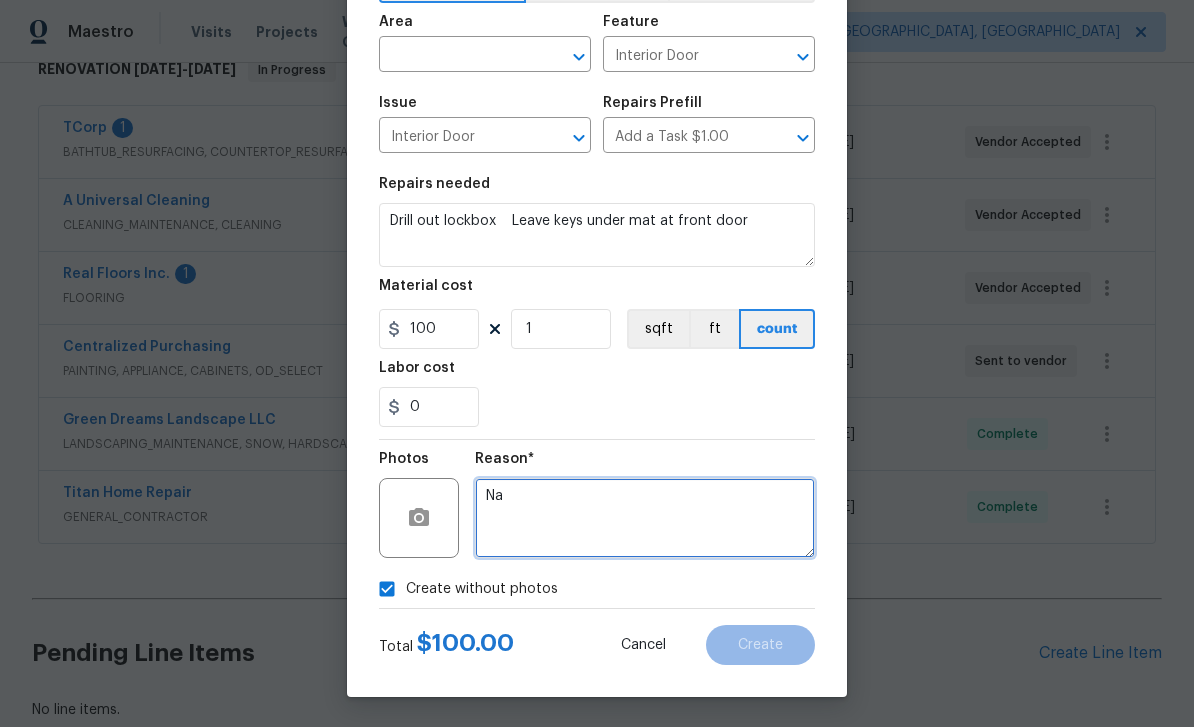 type on "Na" 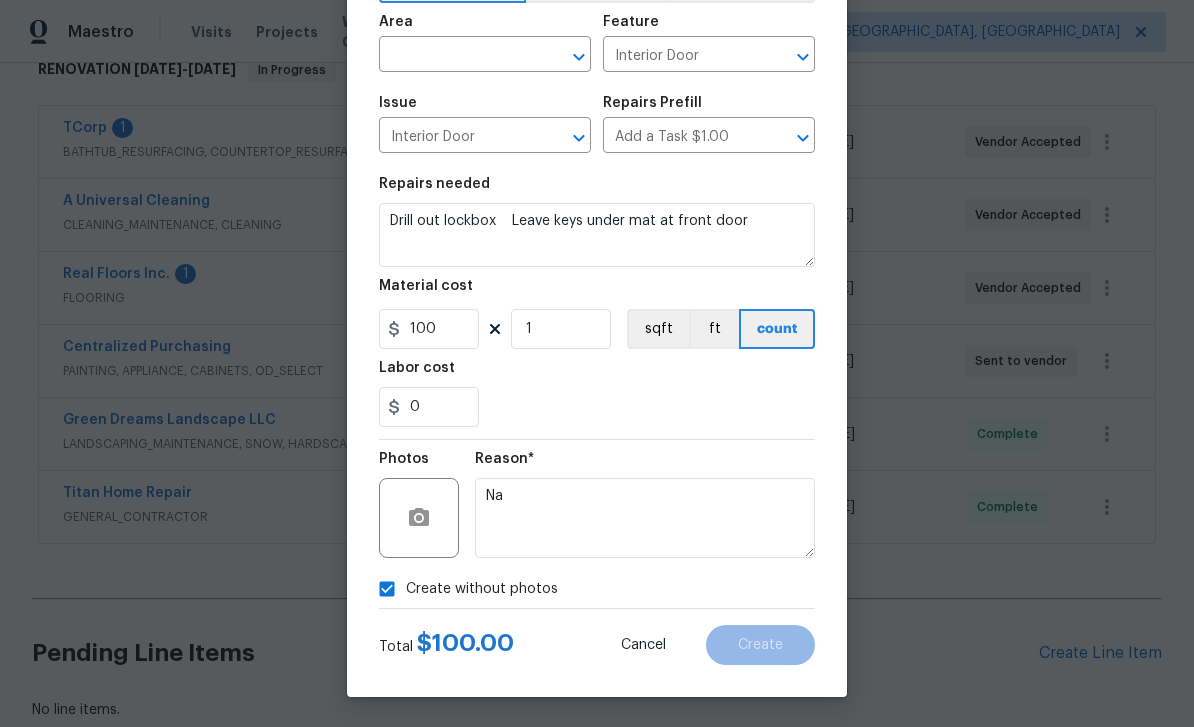 click at bounding box center [457, 56] 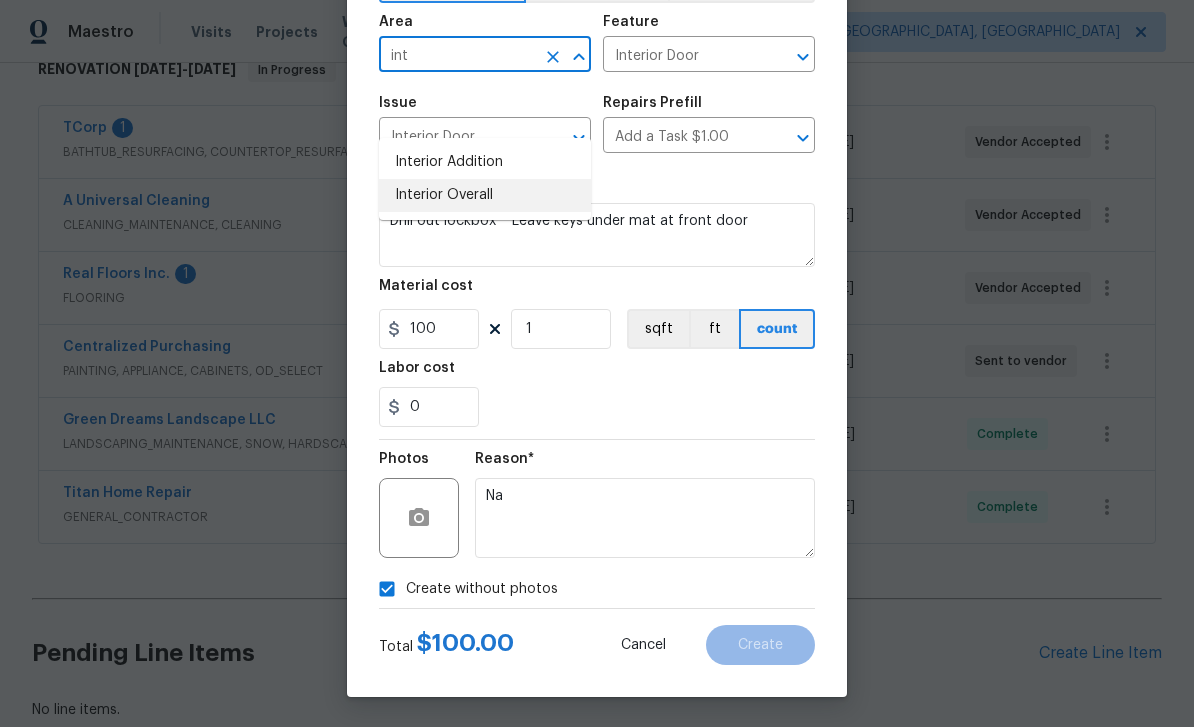 click on "Interior Overall" at bounding box center [485, 195] 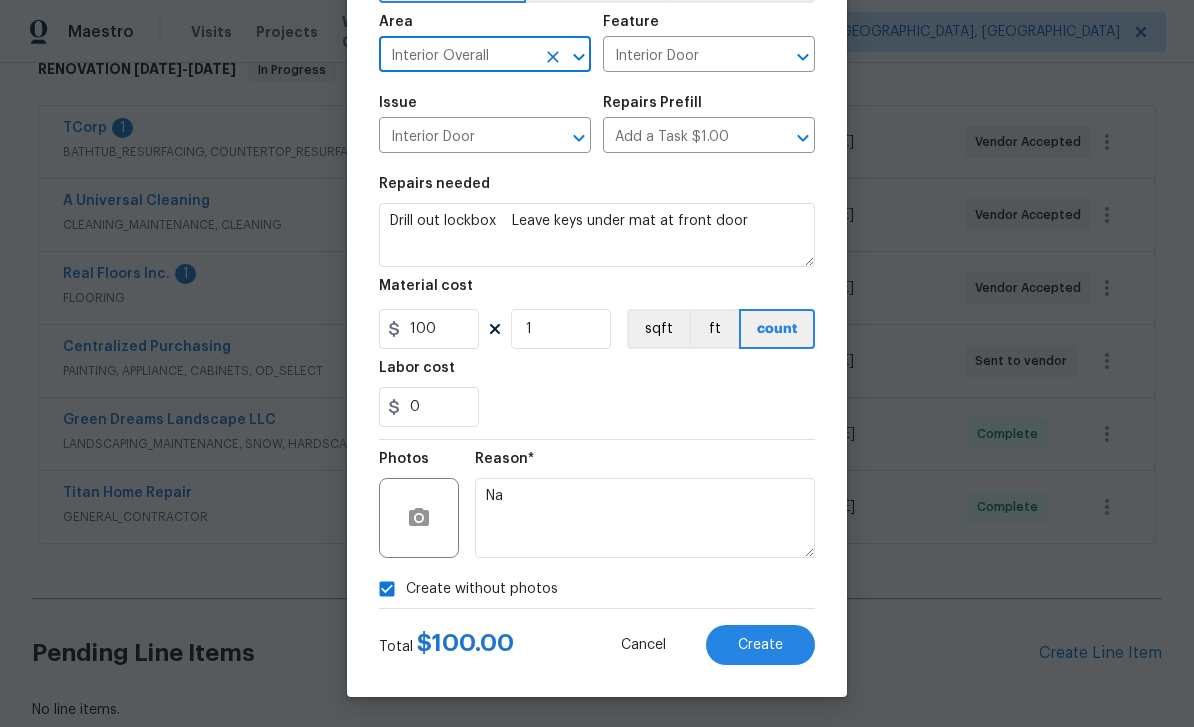 click on "Create" at bounding box center [760, 645] 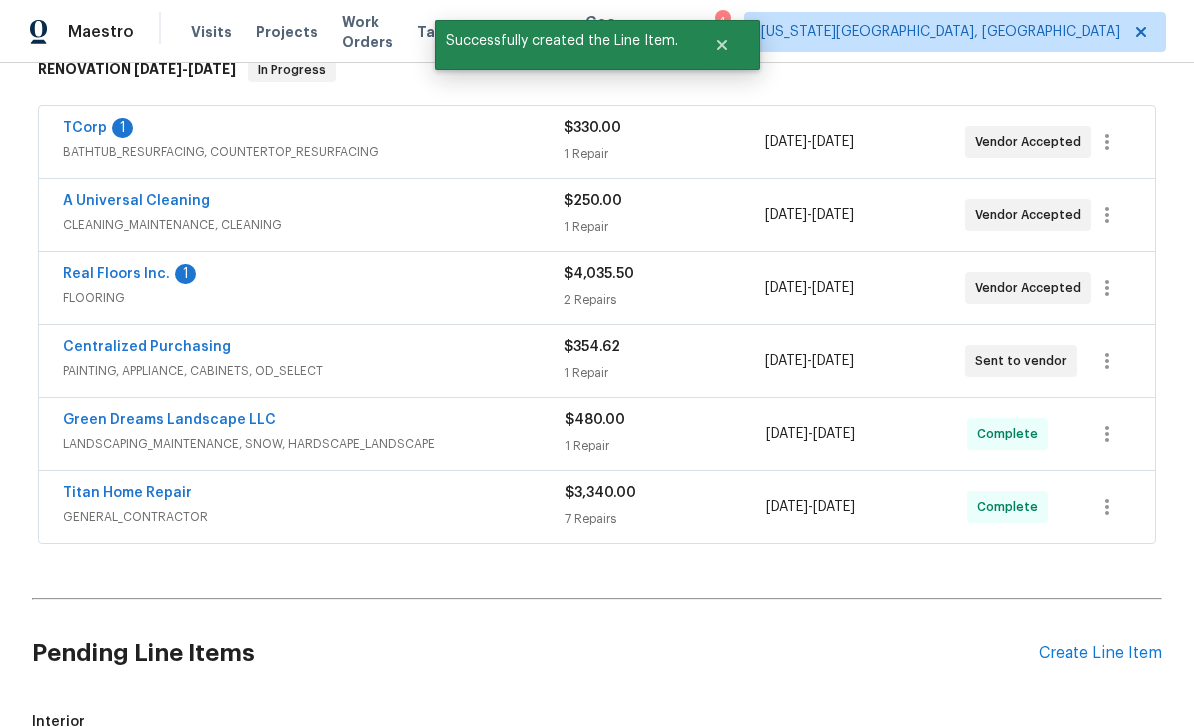click on "Create Line Item" at bounding box center (1100, 653) 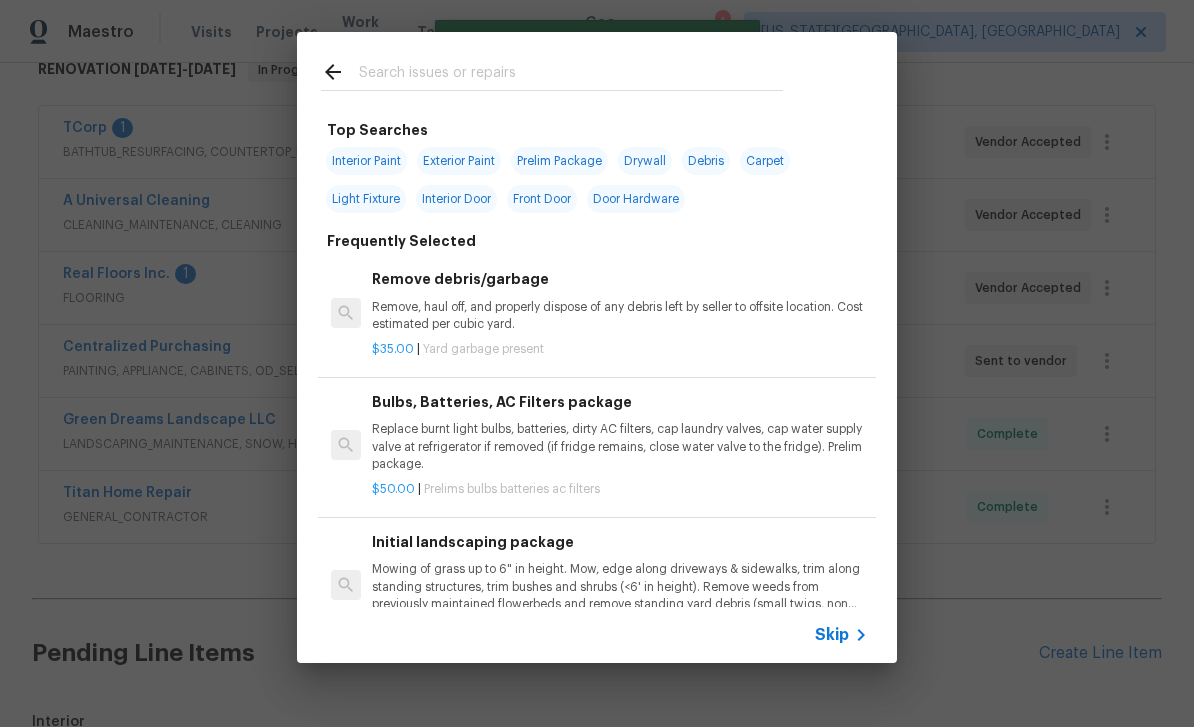 click at bounding box center [571, 75] 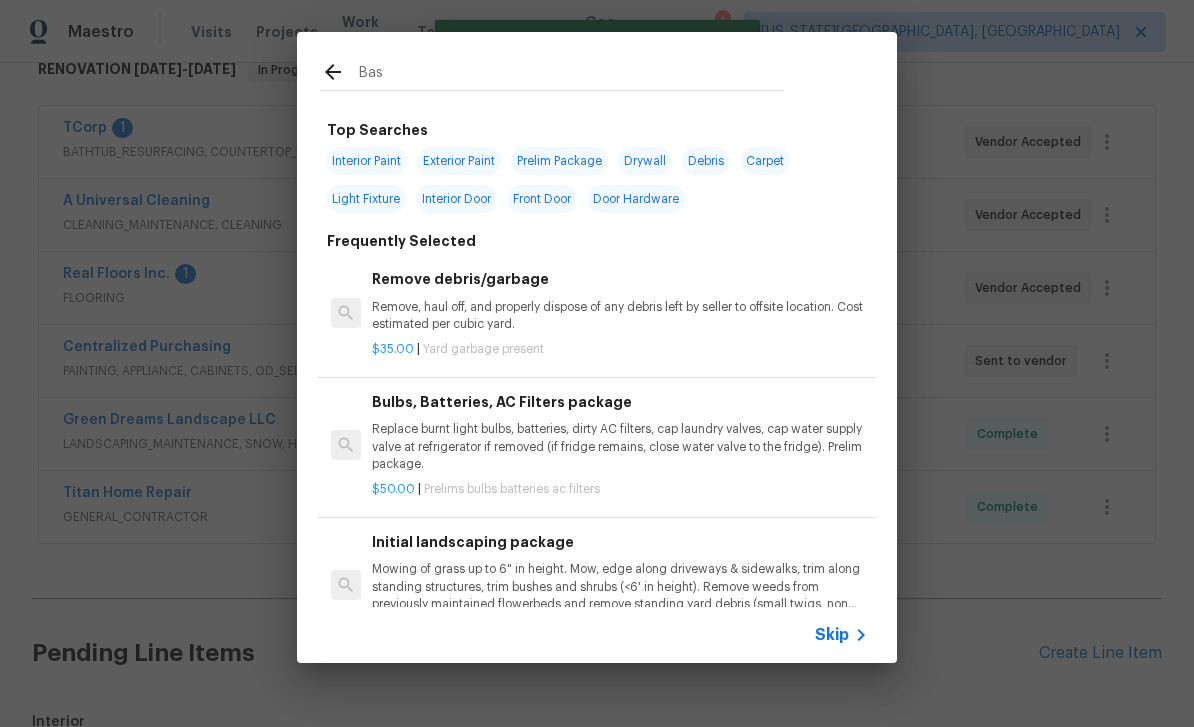 type on "Base" 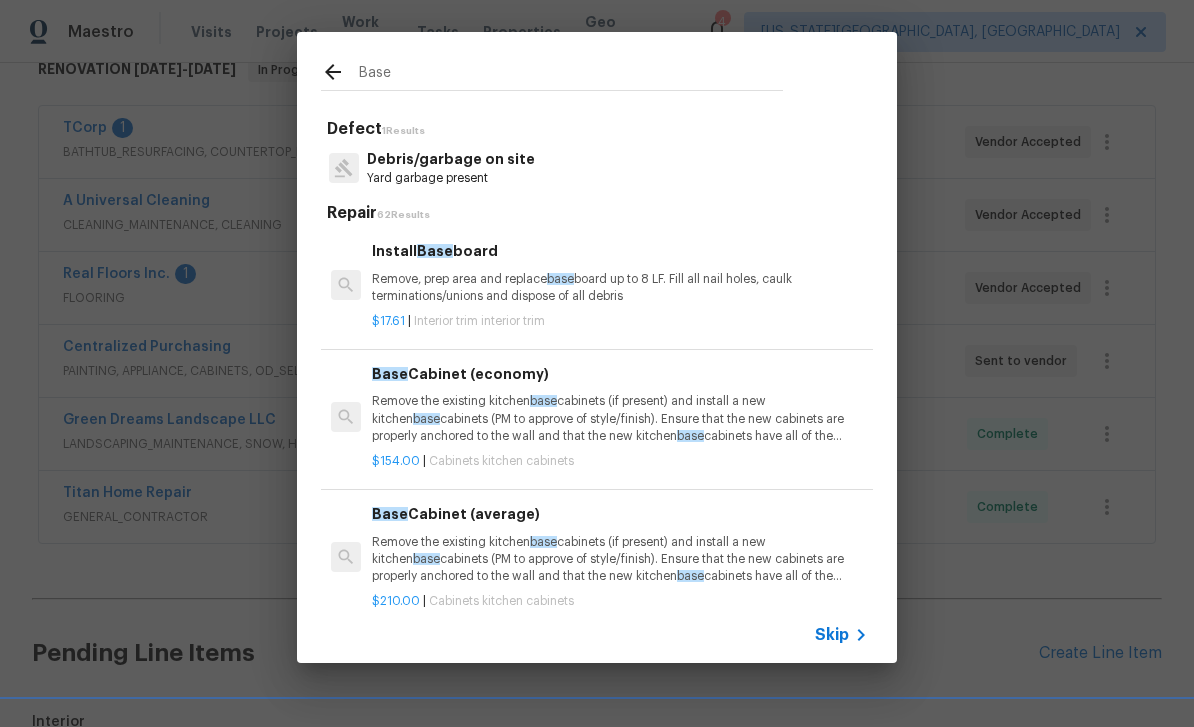 click on "Remove, prep area and replace  base board up to 8 LF. Fill all nail holes, caulk terminations/unions and dispose of all debris" at bounding box center [620, 288] 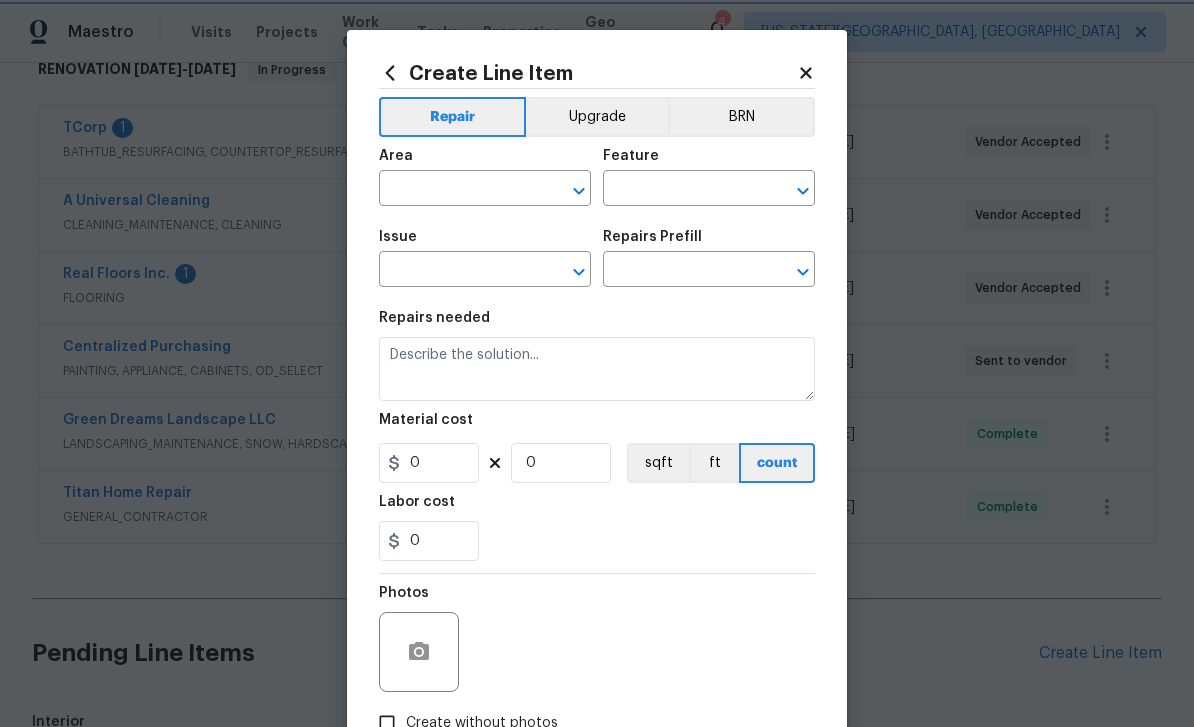 type on "Interior Trim" 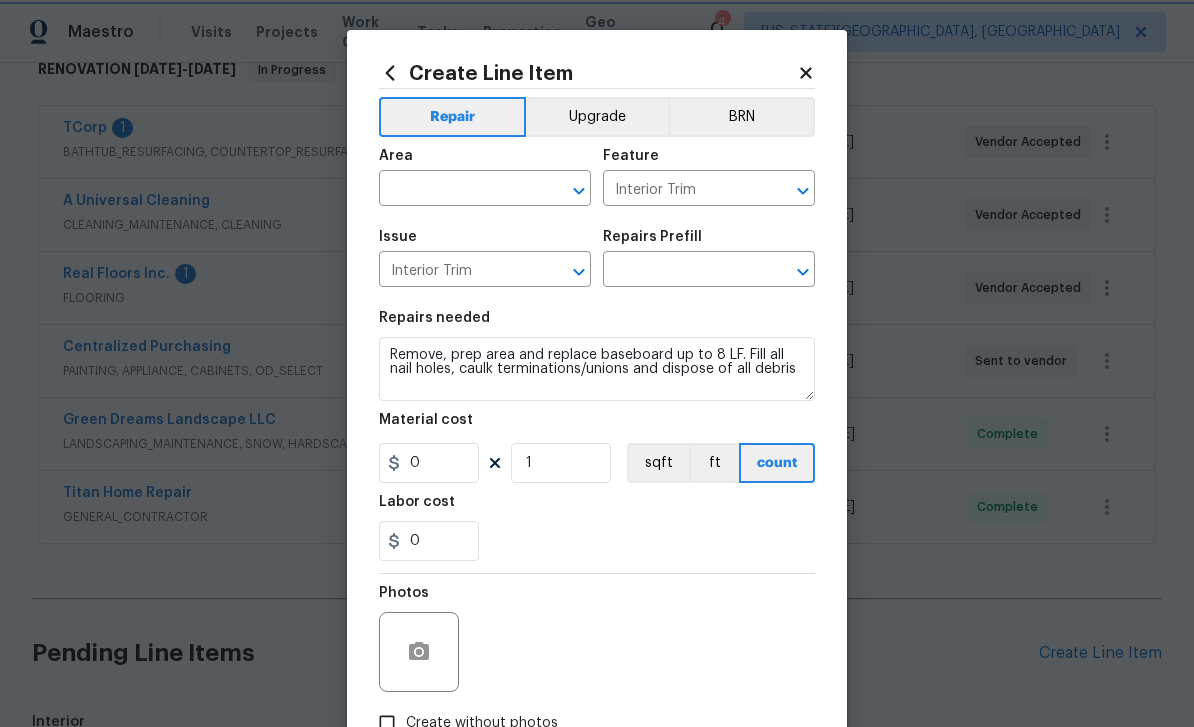 type on "Install Baseboard $17.61" 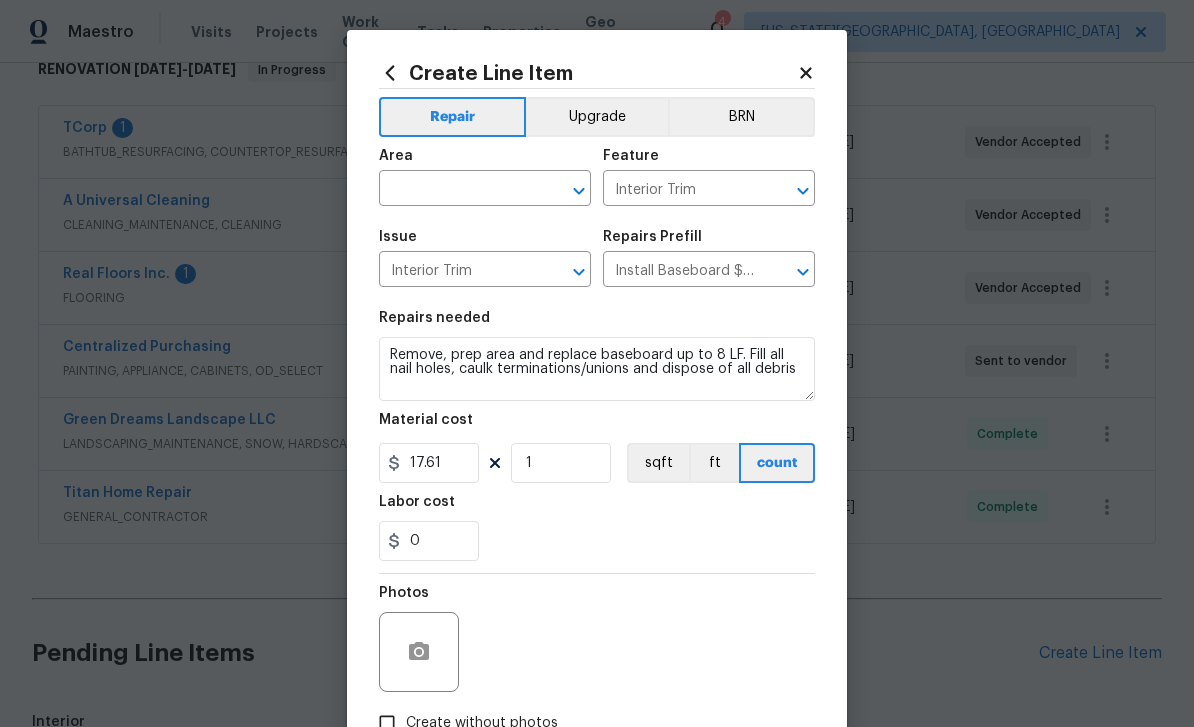click at bounding box center [457, 190] 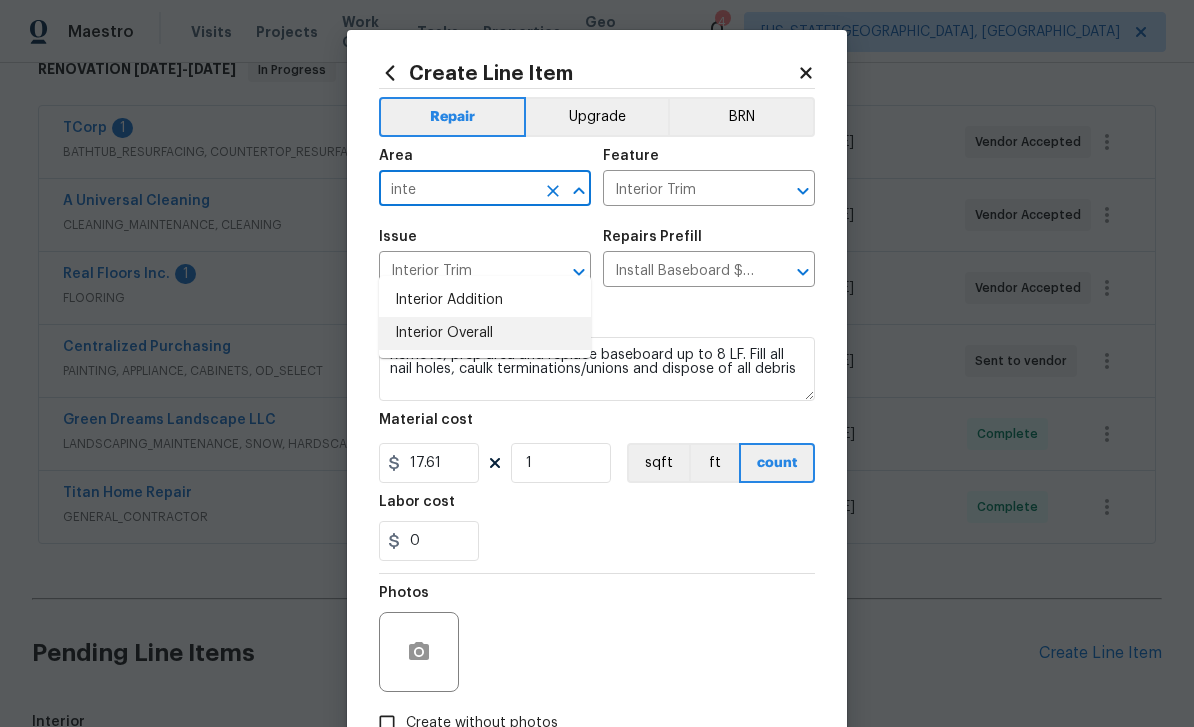 click on "Interior Overall" at bounding box center [485, 333] 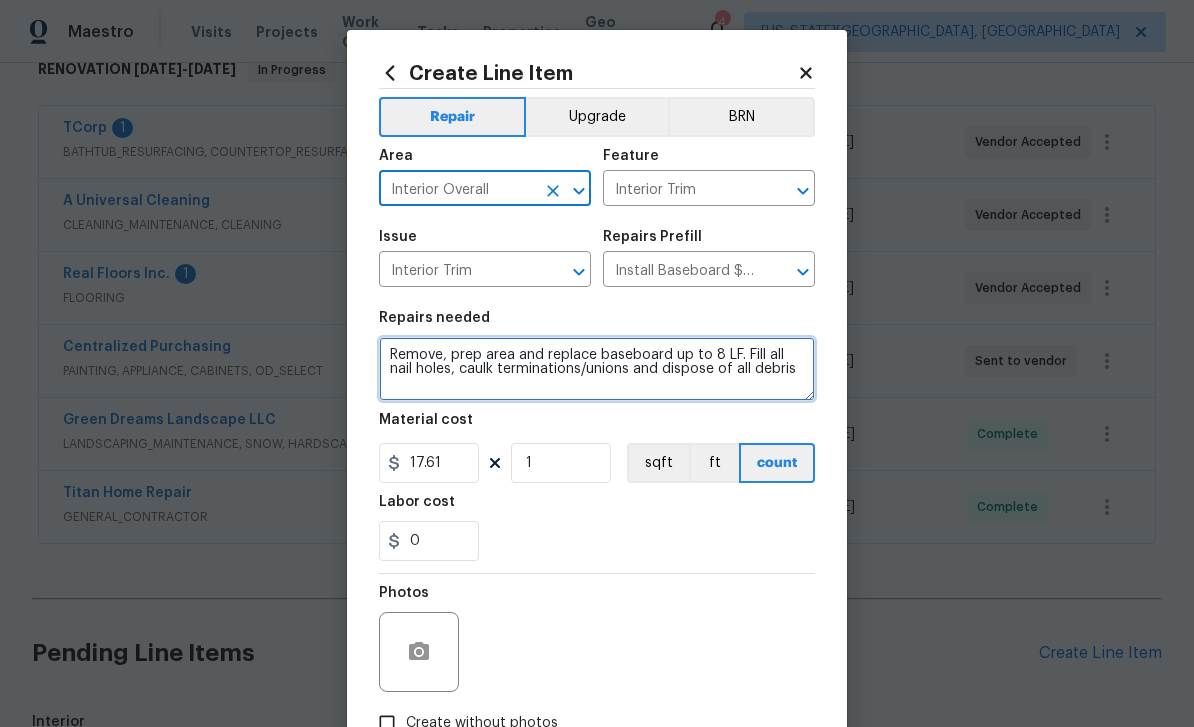 click on "Remove, prep area and replace baseboard up to 8 LF. Fill all nail holes, caulk terminations/unions and dispose of all debris" at bounding box center [597, 369] 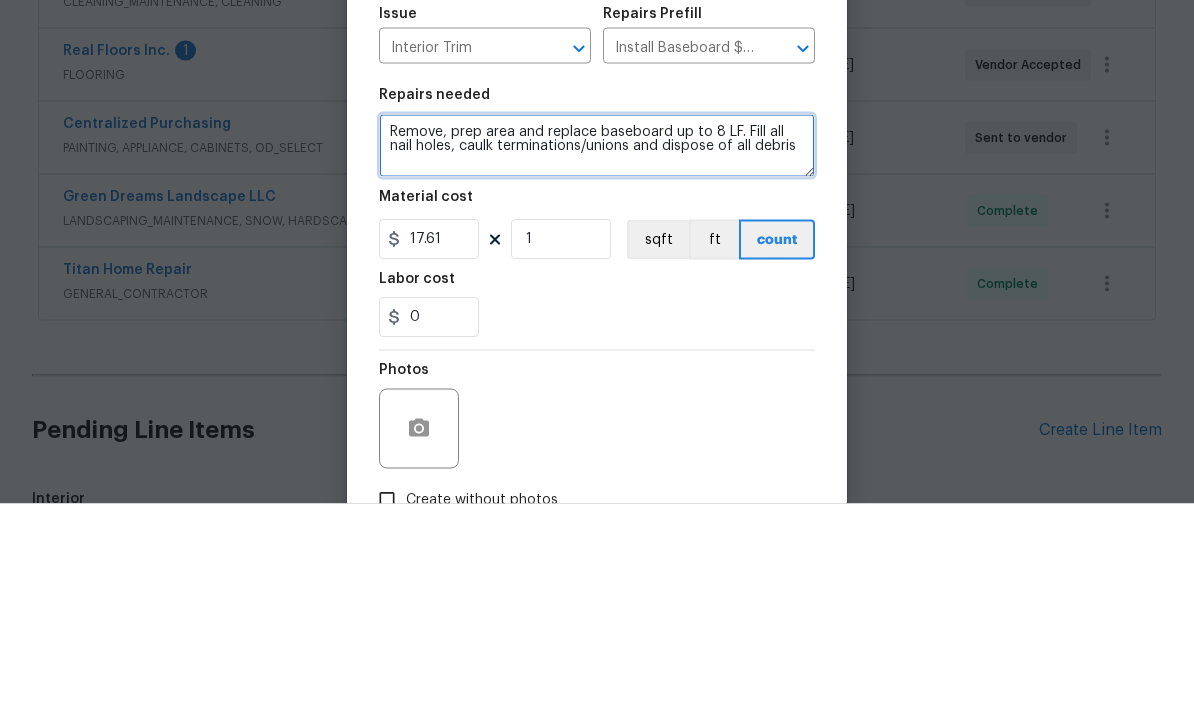 click on "Remove, prep area and replace baseboard up to 8 LF. Fill all nail holes, caulk terminations/unions and dispose of all debris" at bounding box center [597, 369] 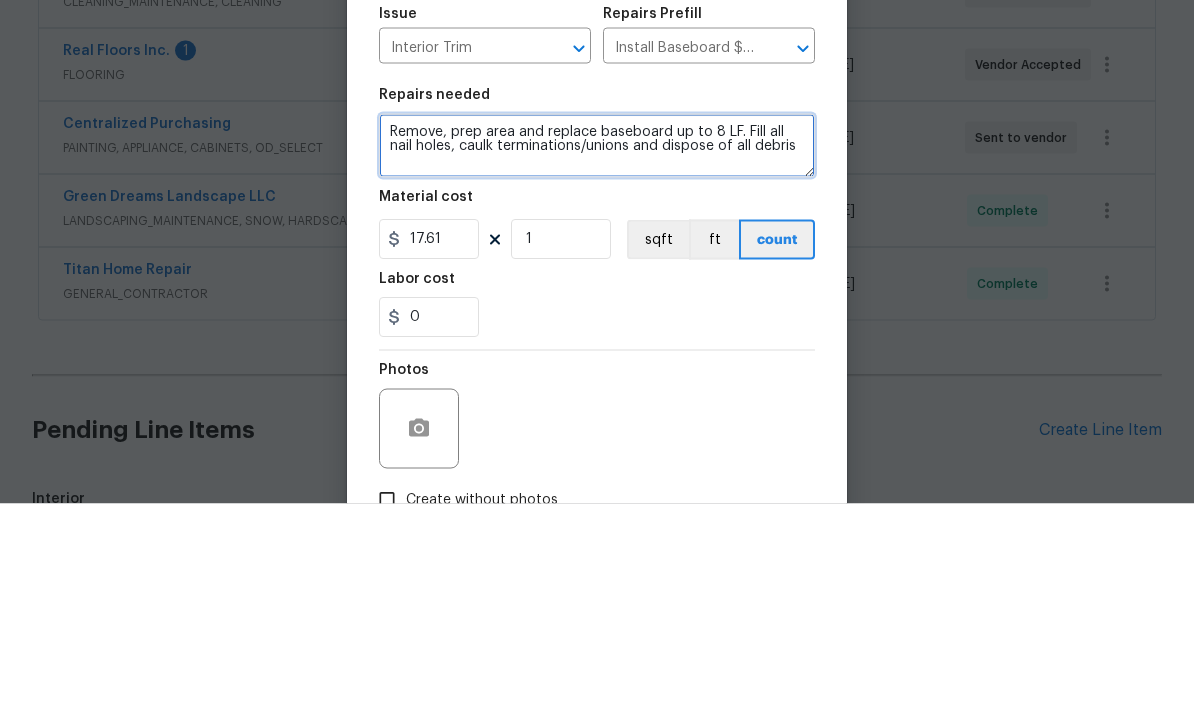 click on "Remove, prep area and replace baseboard up to 8 LF. Fill all nail holes, caulk terminations/unions and dispose of all debris" at bounding box center (597, 369) 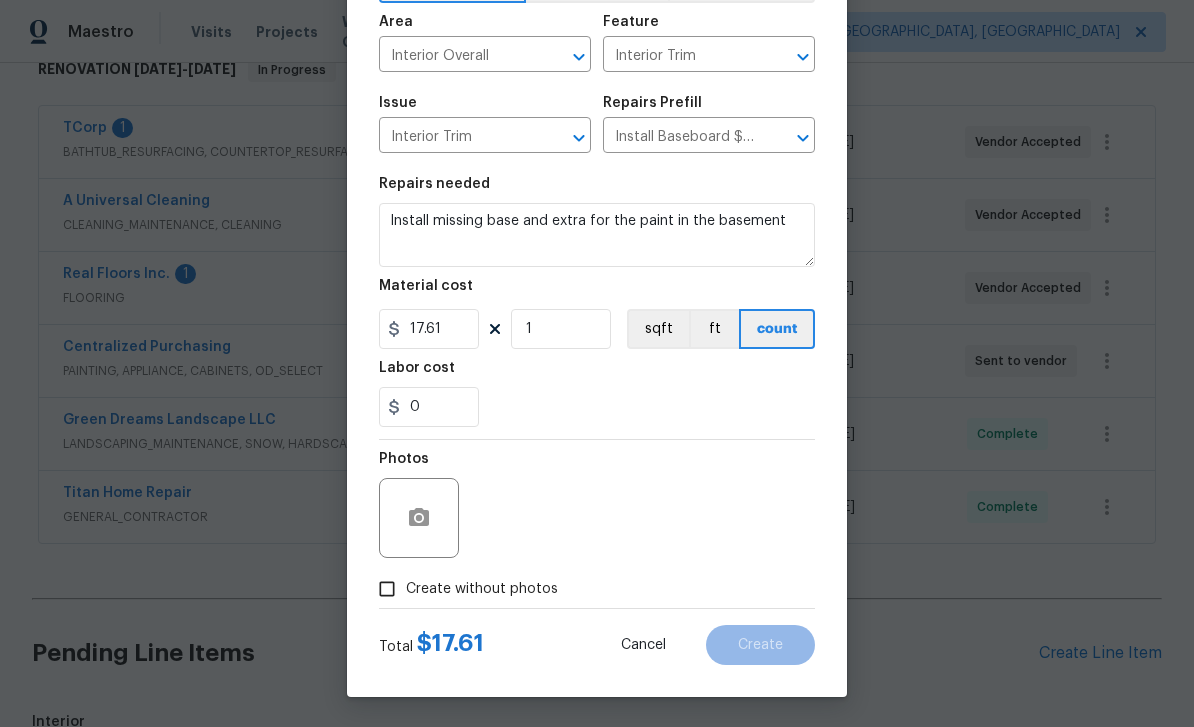 scroll, scrollTop: 138, scrollLeft: 0, axis: vertical 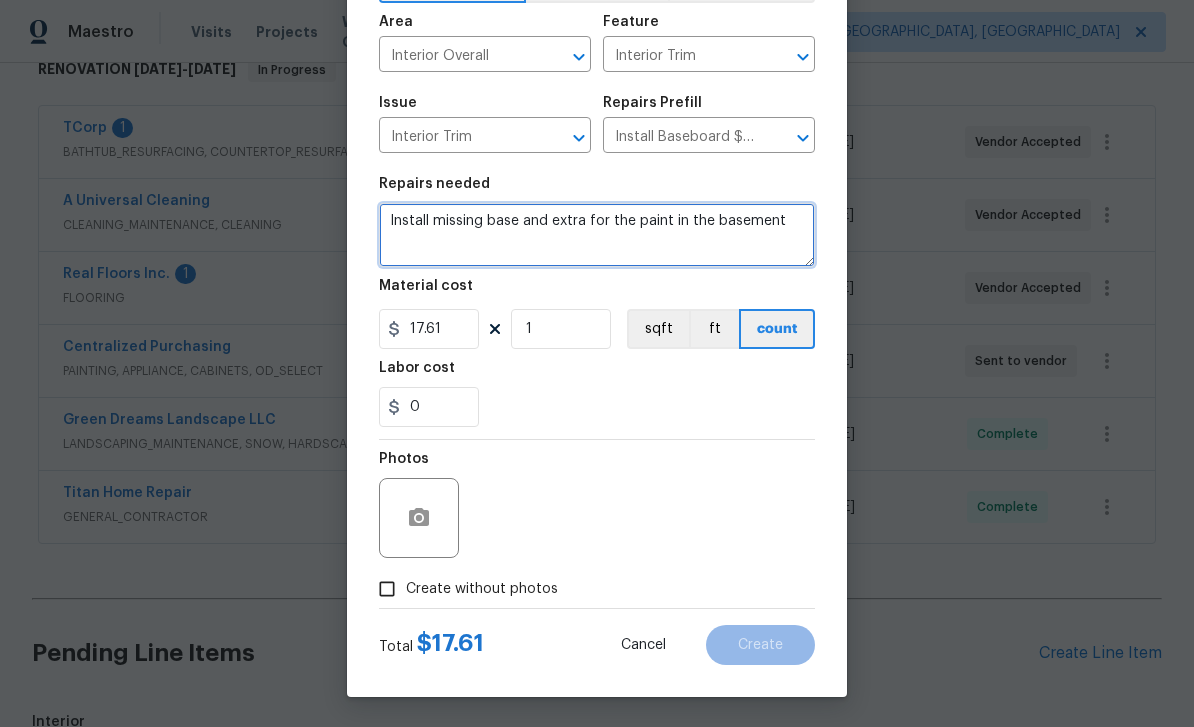 type on "Install missing base and extra for the paint in the basement" 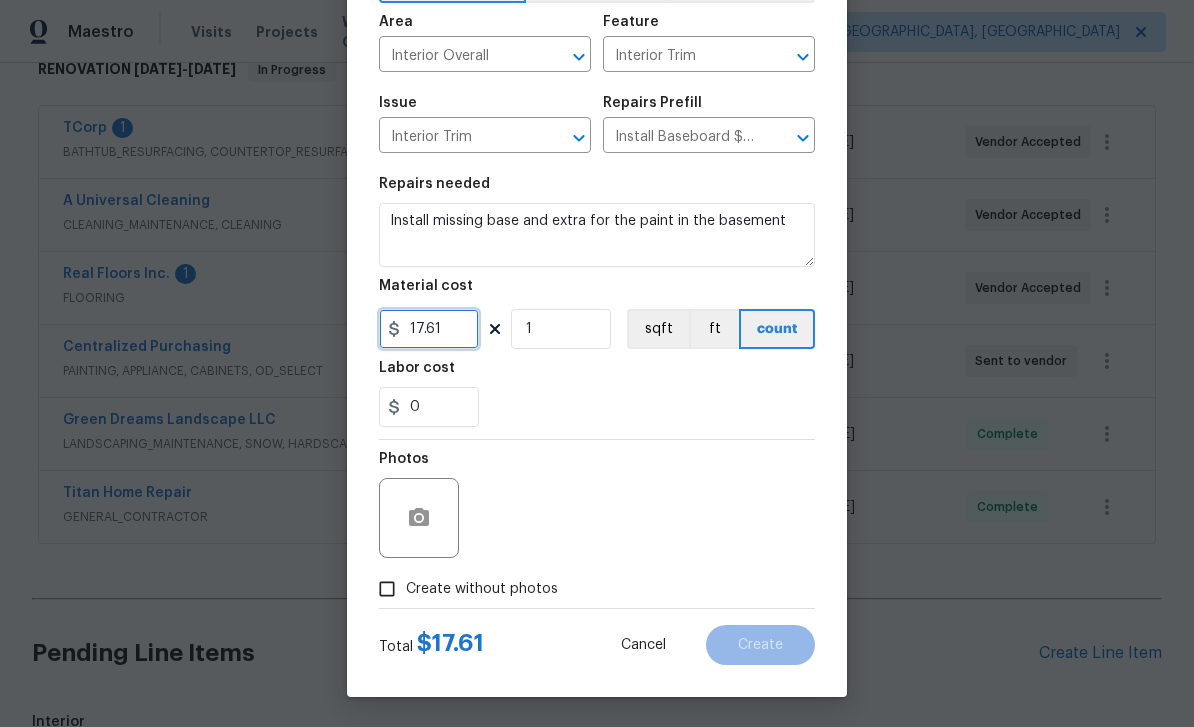 click on "17.61" at bounding box center [429, 329] 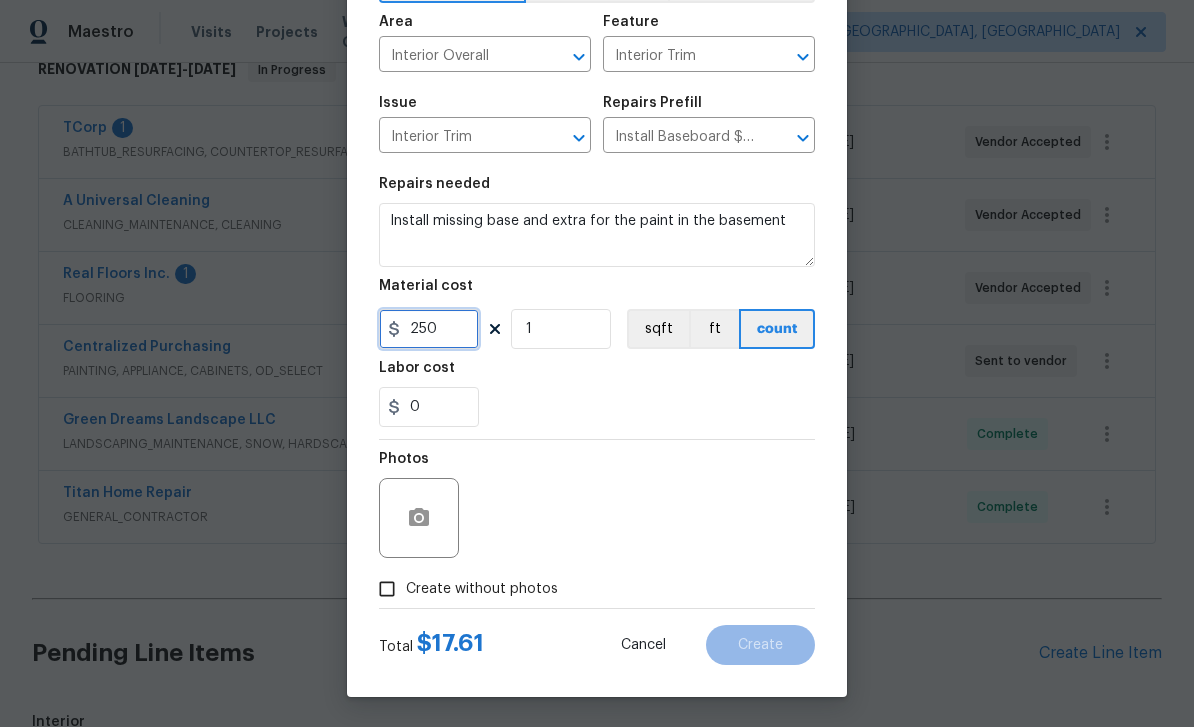 type on "250" 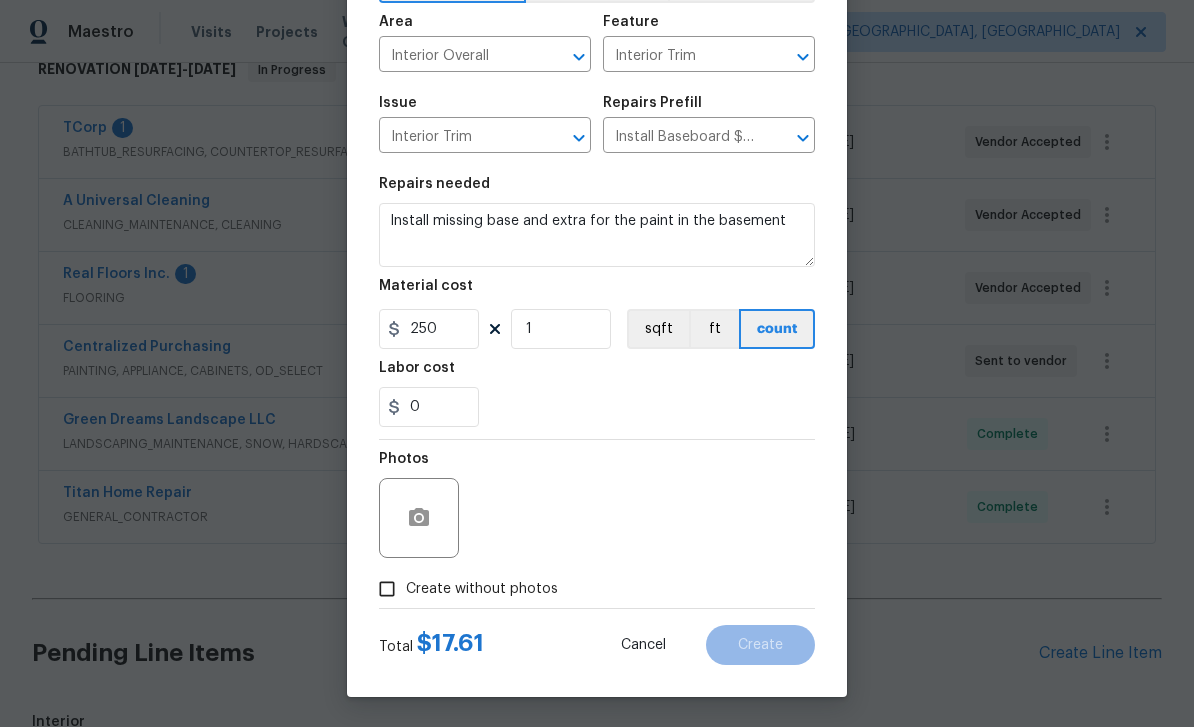 click on "Create without photos" at bounding box center (482, 589) 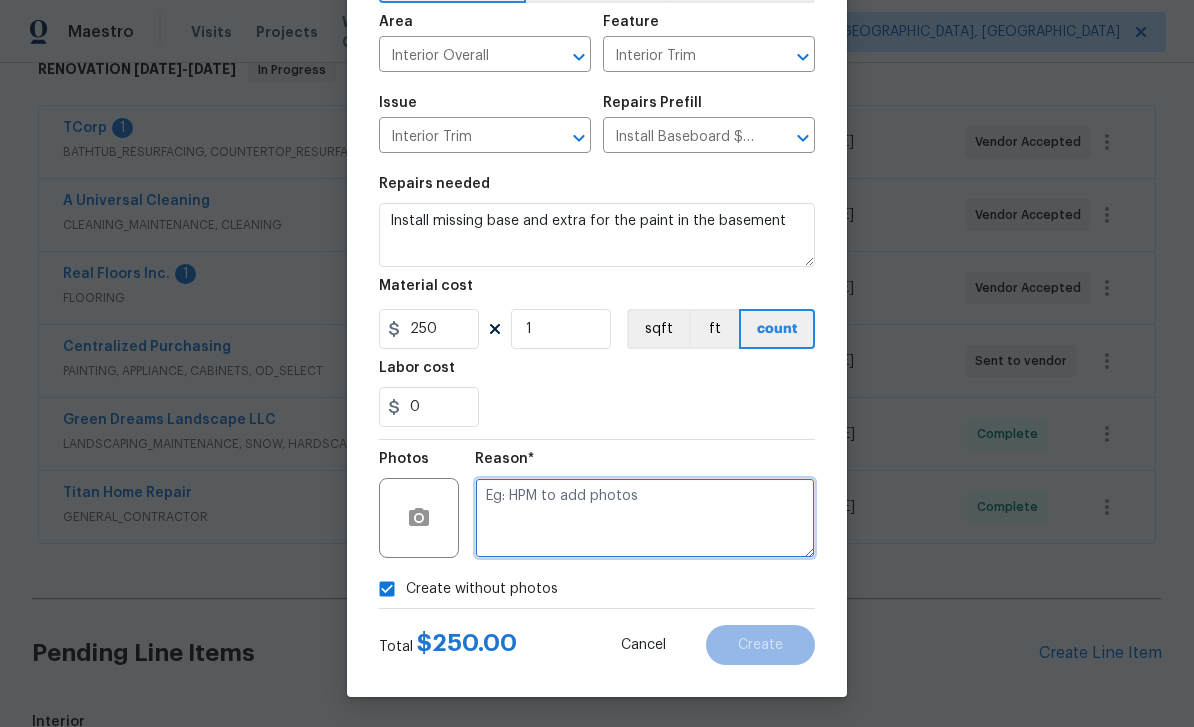 click at bounding box center [645, 518] 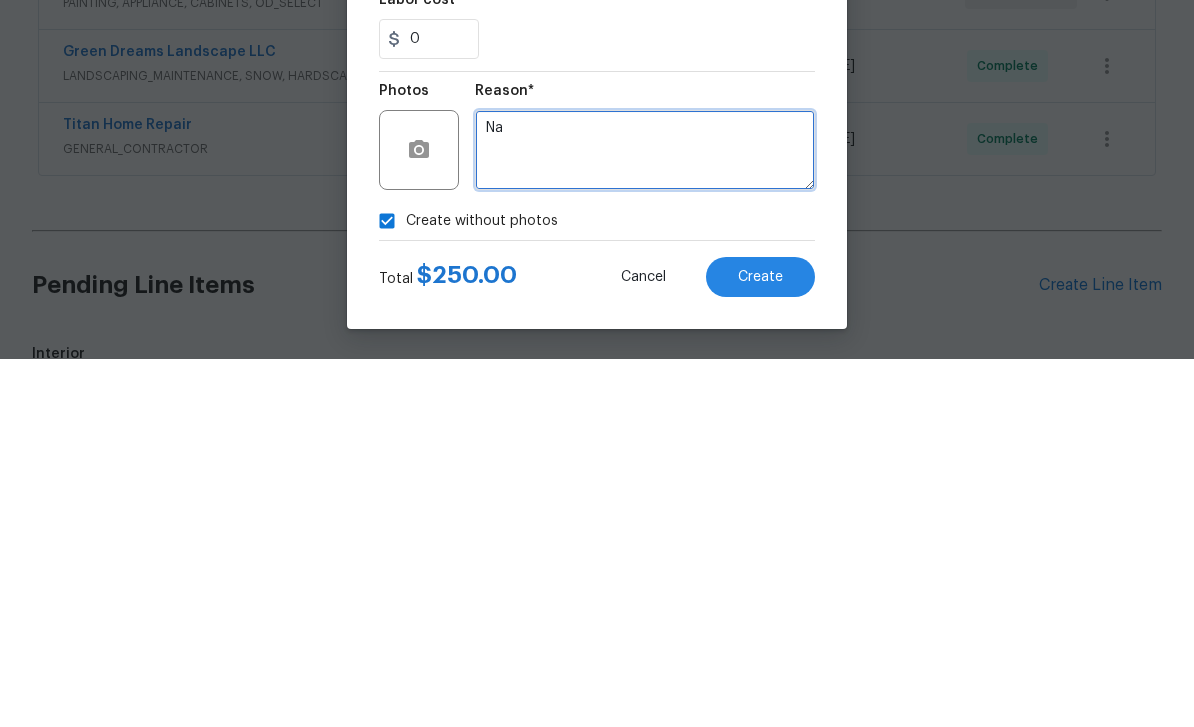 type on "Na" 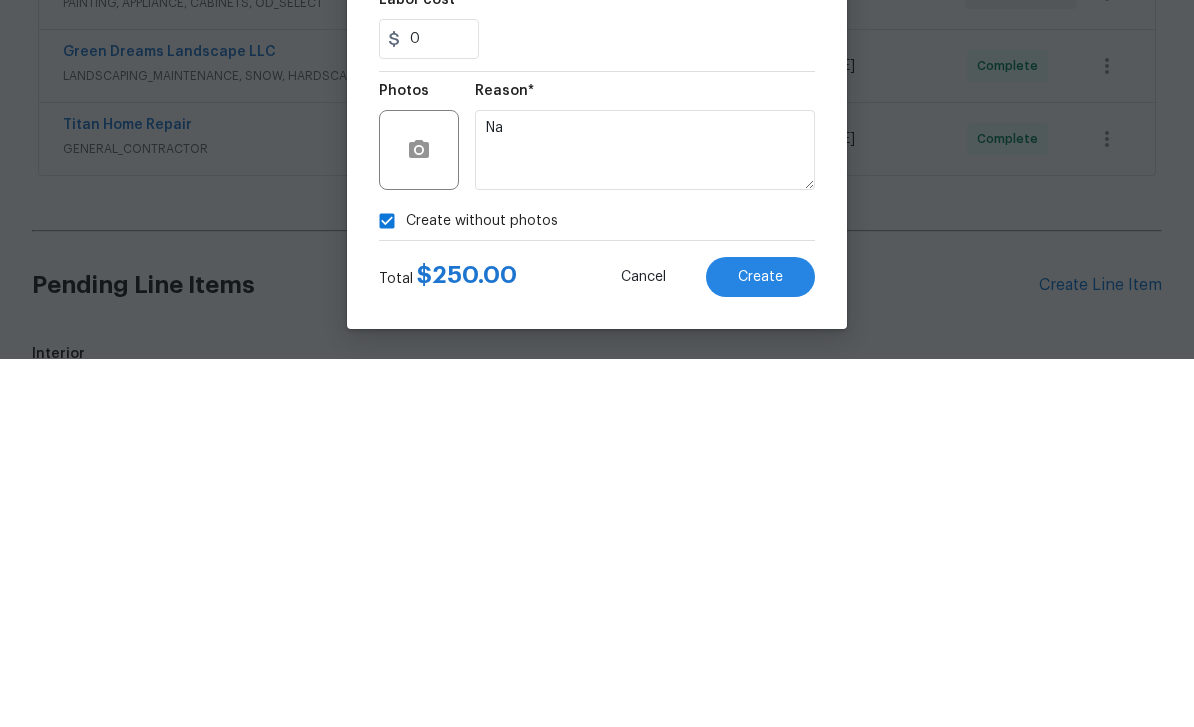 click on "Create" at bounding box center [760, 645] 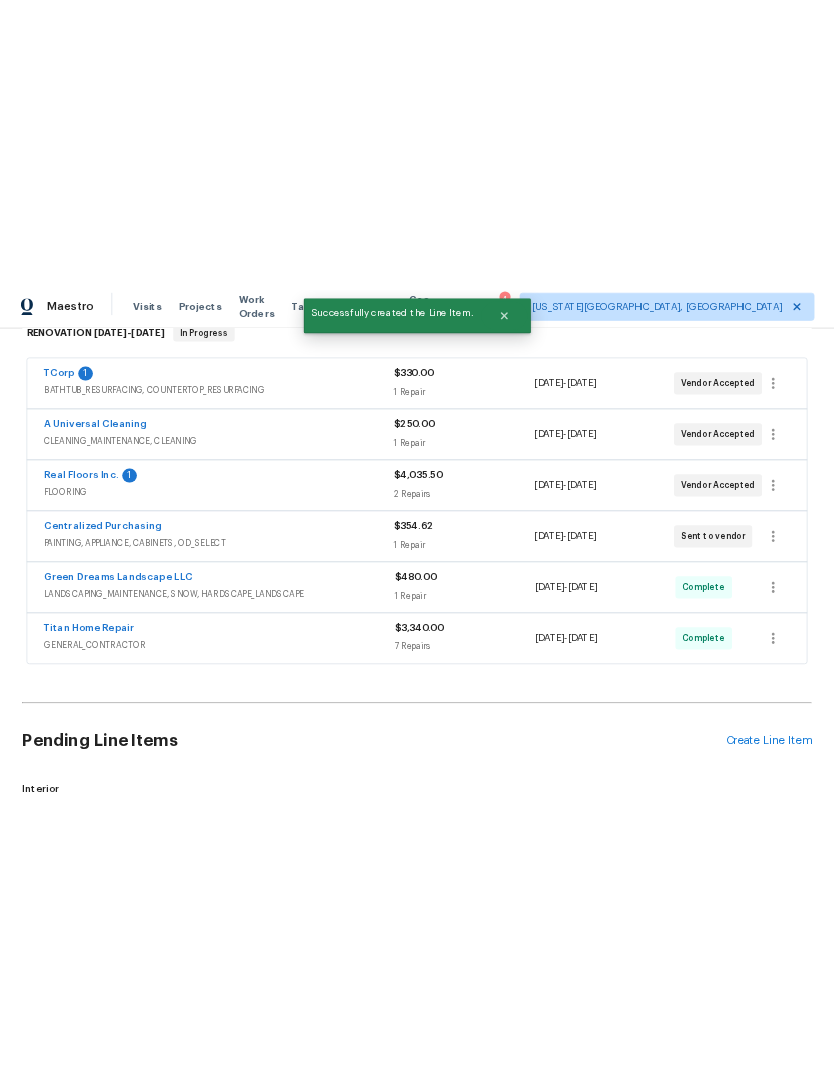 scroll, scrollTop: 0, scrollLeft: 0, axis: both 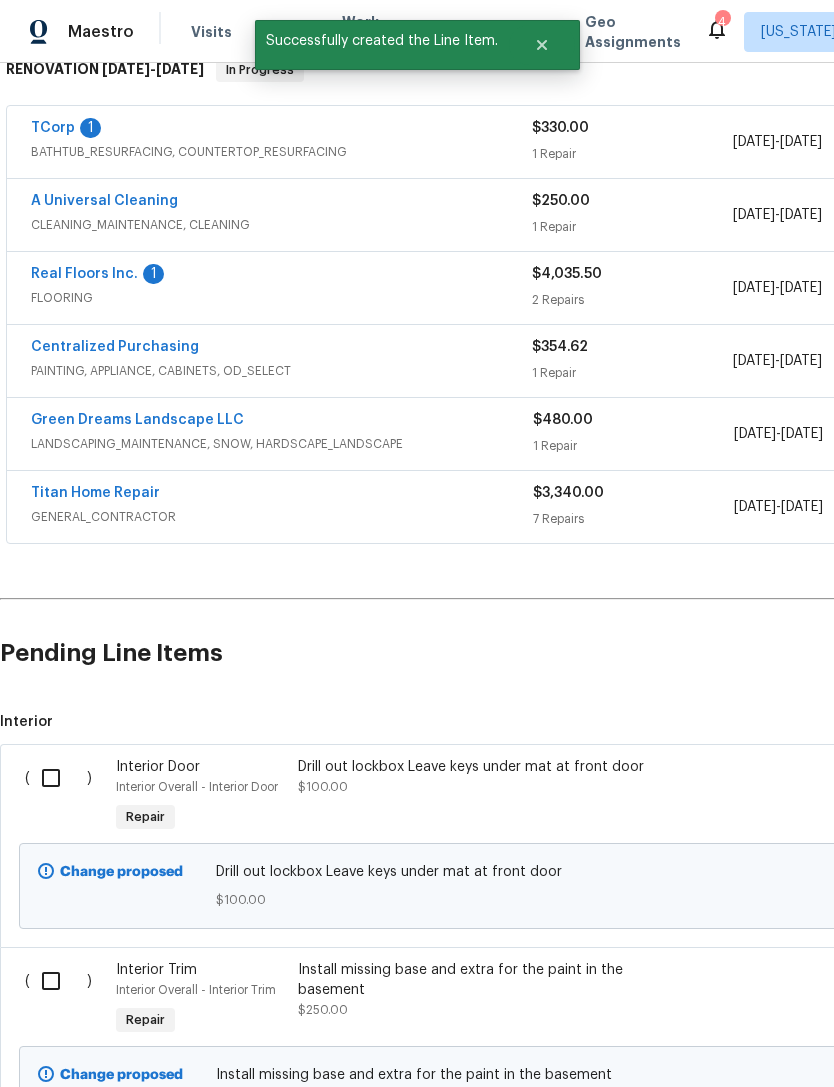 click at bounding box center [58, 981] 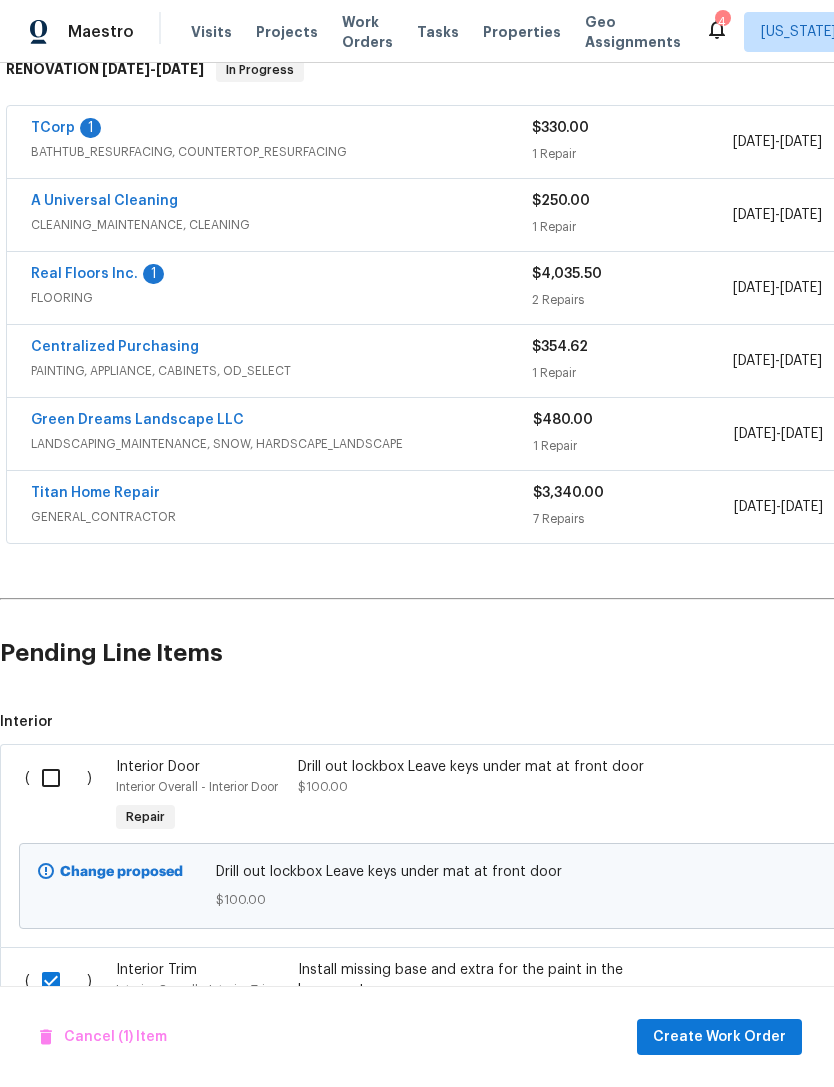 click at bounding box center (58, 778) 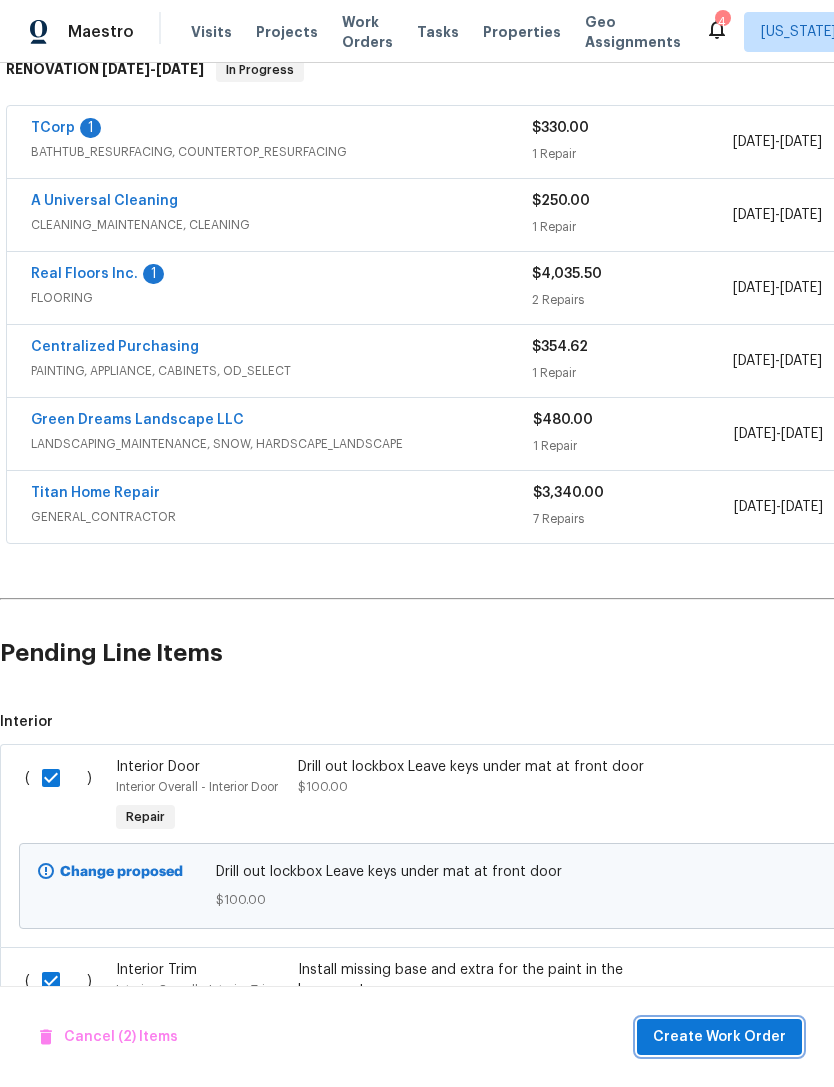 click on "Create Work Order" at bounding box center (719, 1037) 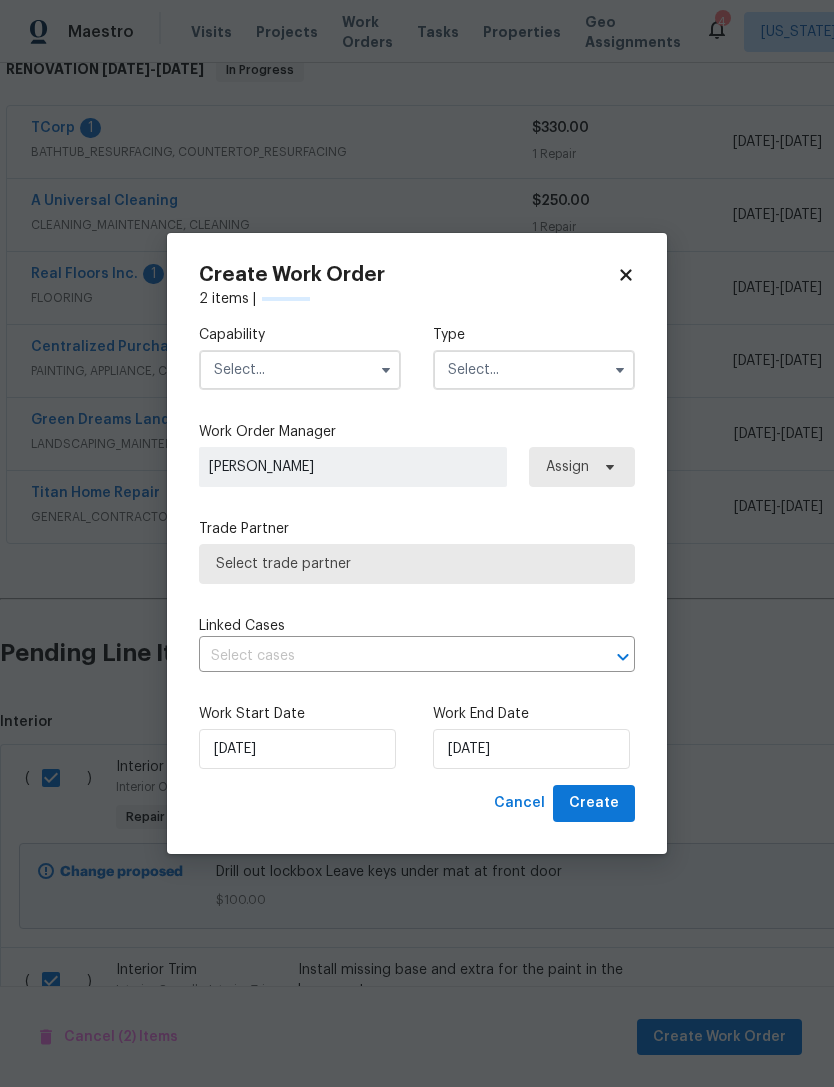 click at bounding box center [300, 370] 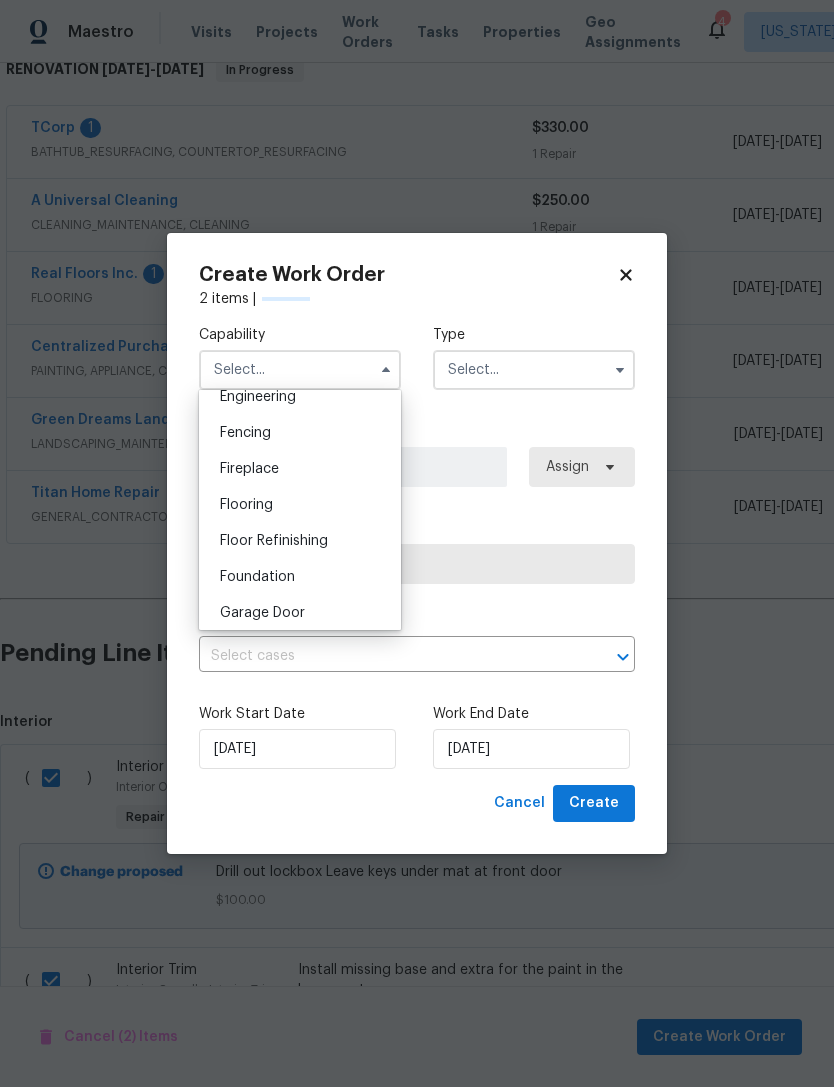 scroll, scrollTop: 691, scrollLeft: 0, axis: vertical 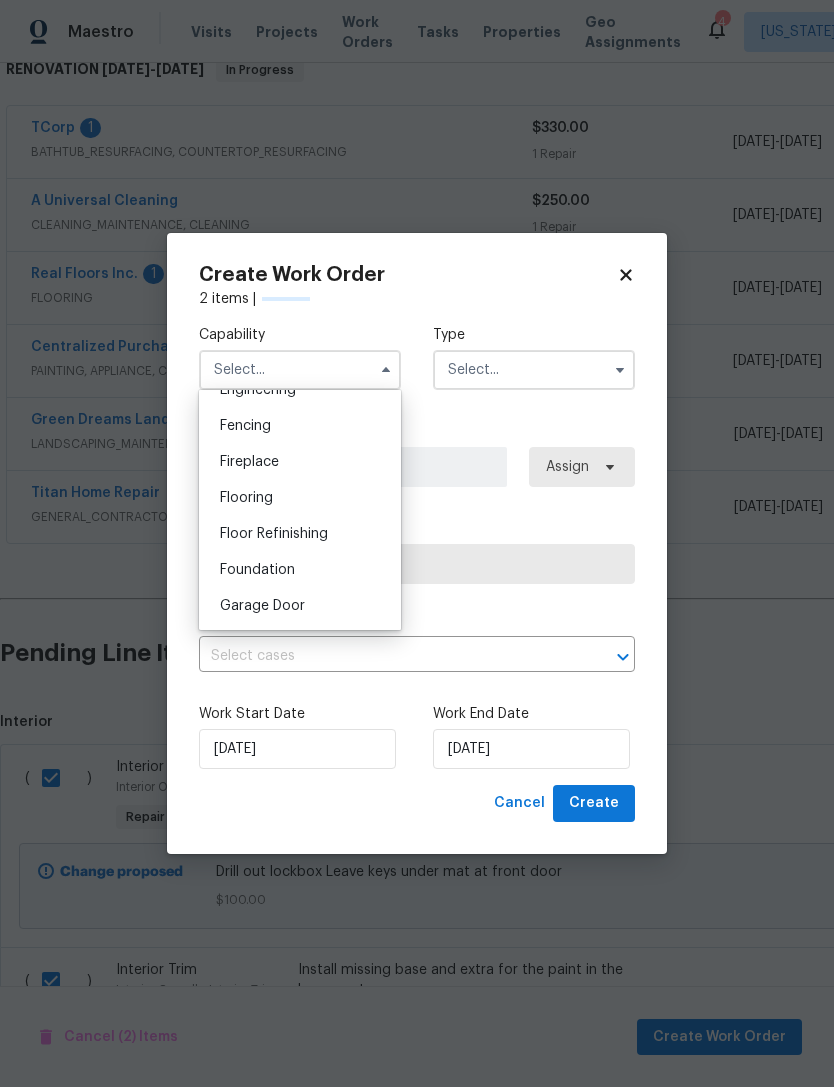 click on "Garage Door" at bounding box center (262, 606) 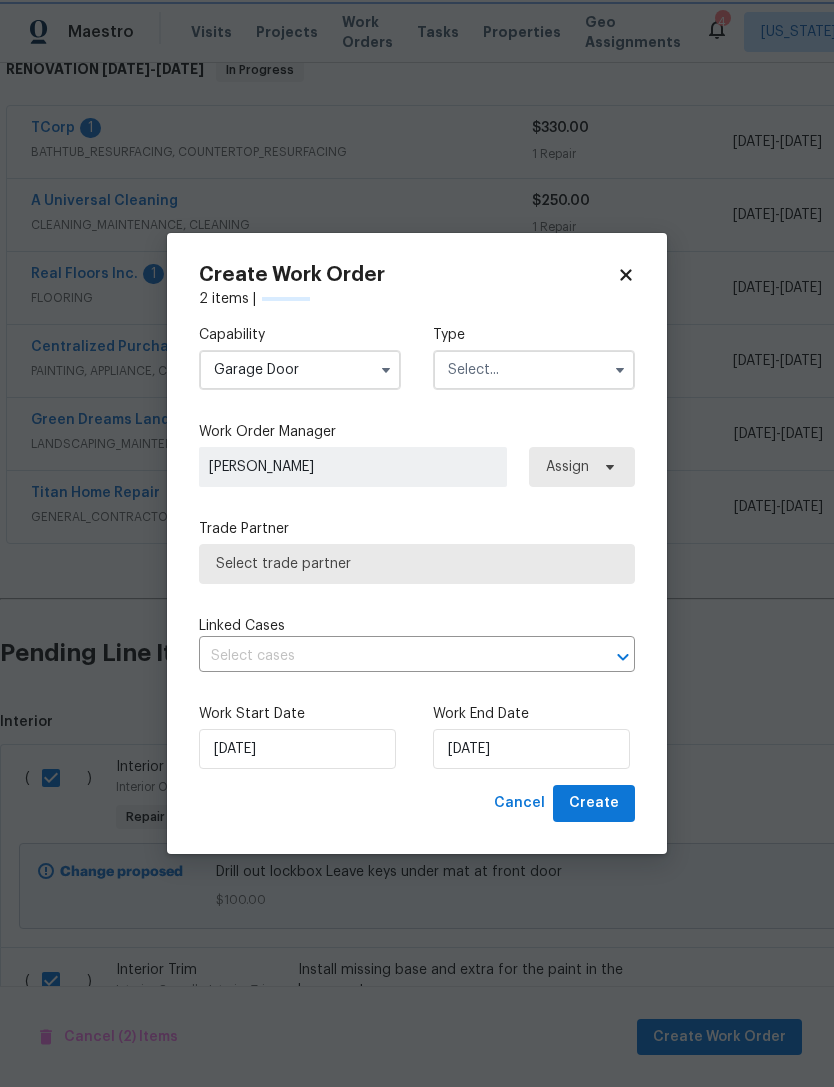checkbox on "false" 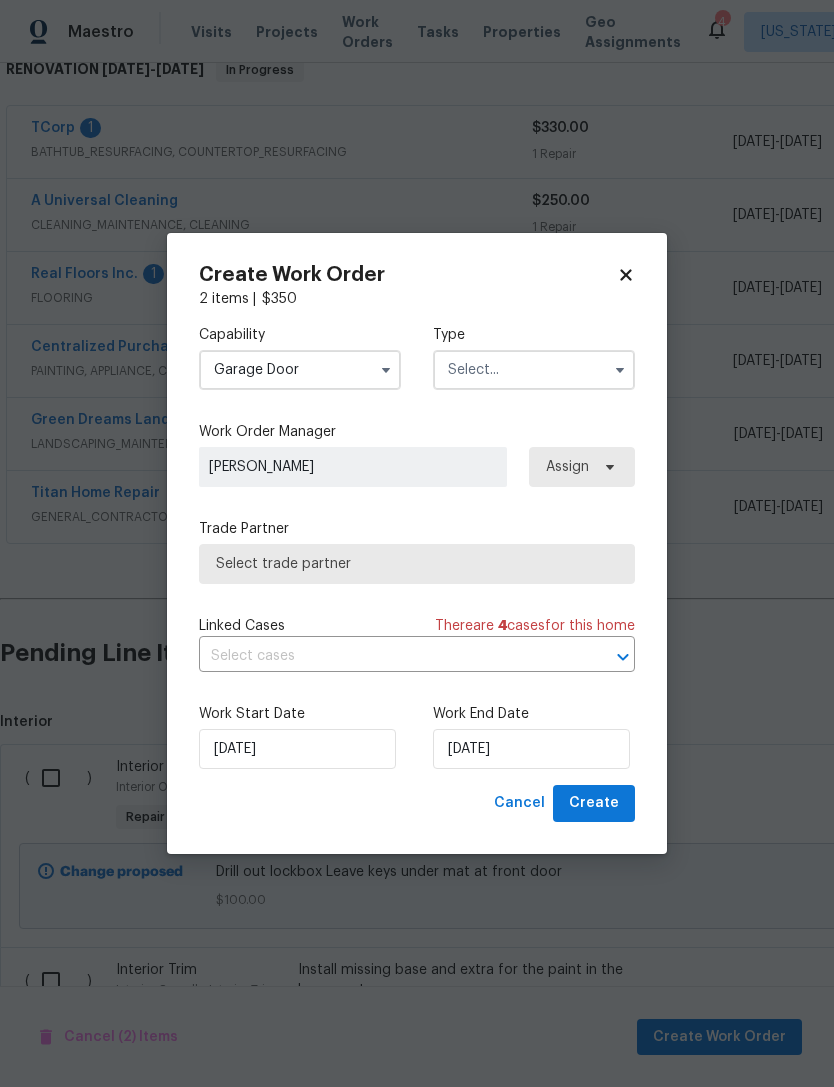 click on "Garage Door" at bounding box center [300, 370] 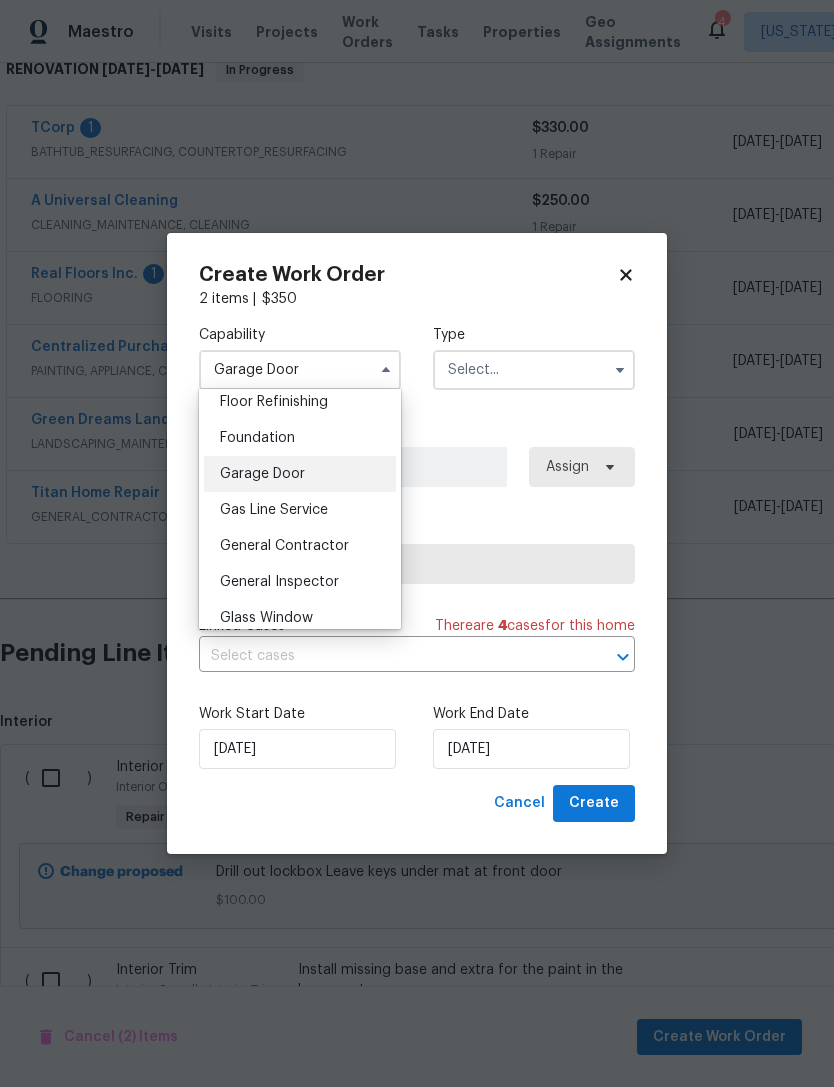 scroll, scrollTop: 855, scrollLeft: 0, axis: vertical 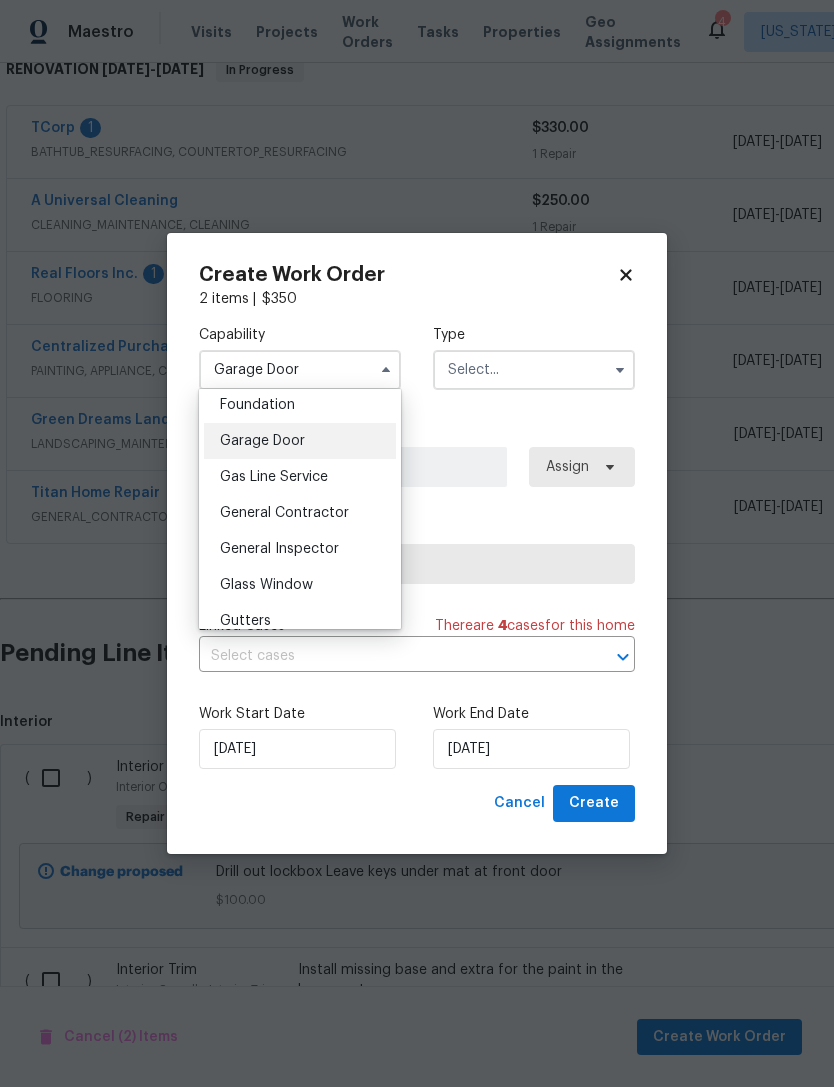 click on "General Contractor" at bounding box center [284, 513] 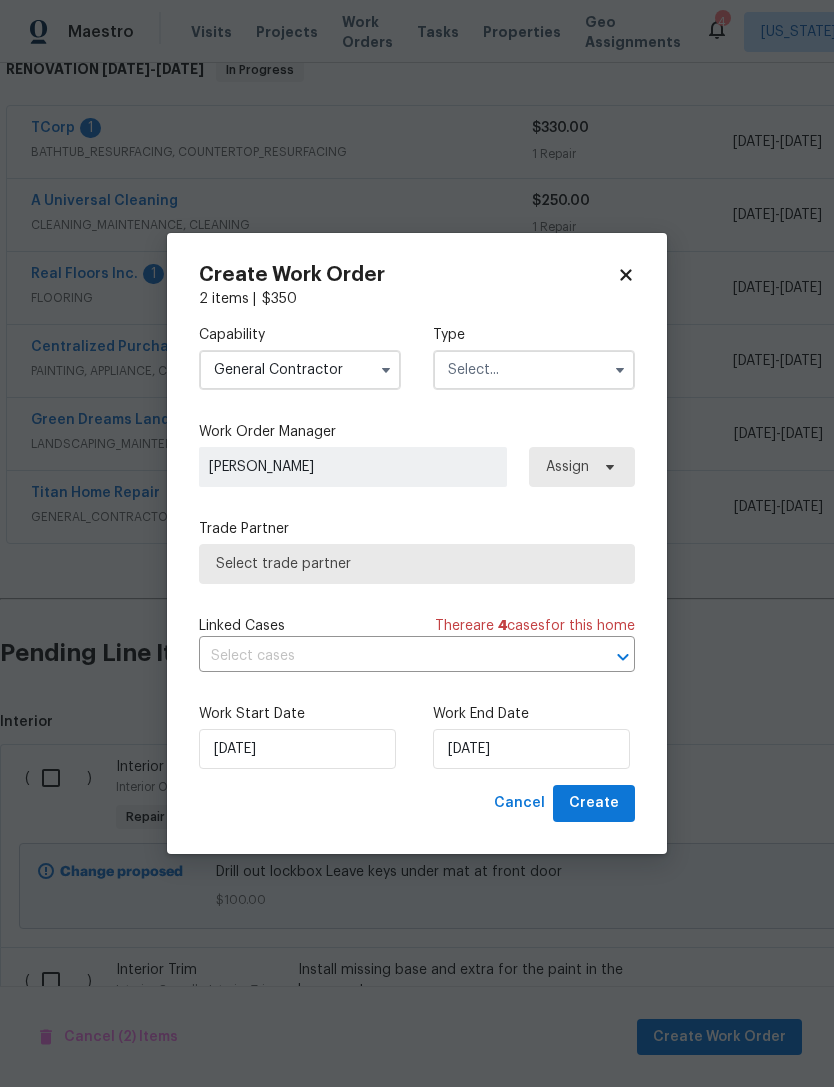 click at bounding box center (534, 370) 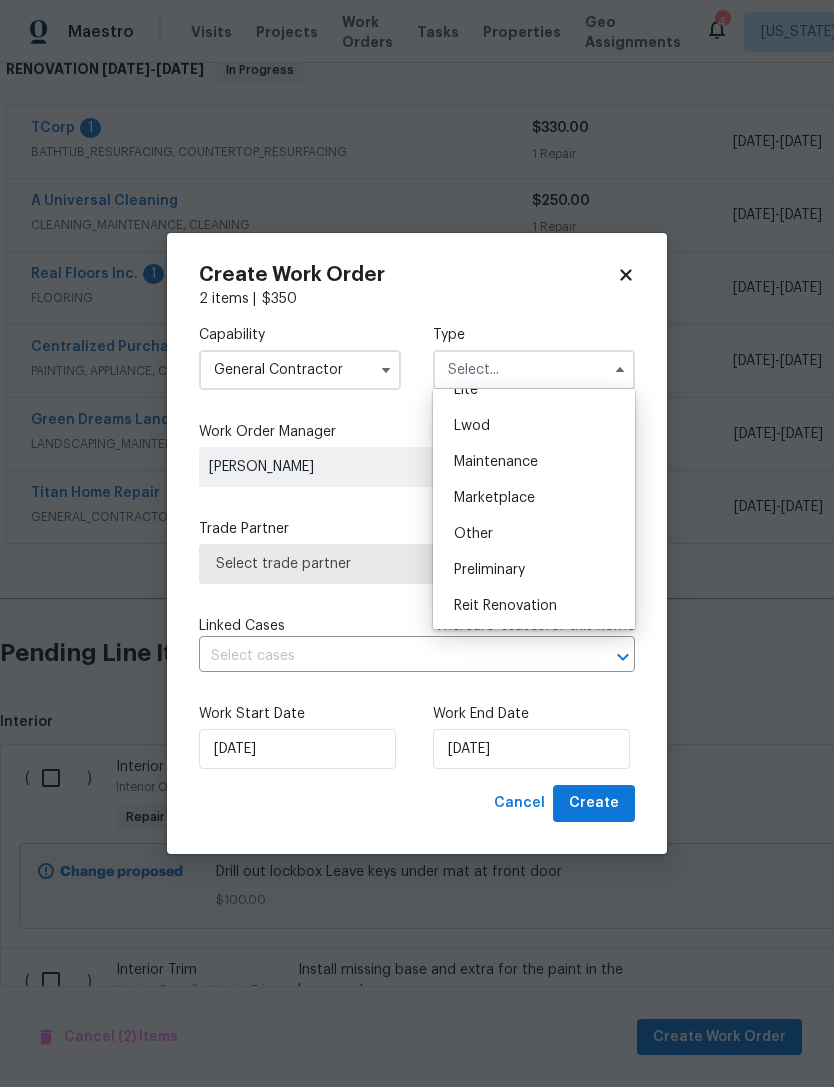 scroll, scrollTop: 277, scrollLeft: 0, axis: vertical 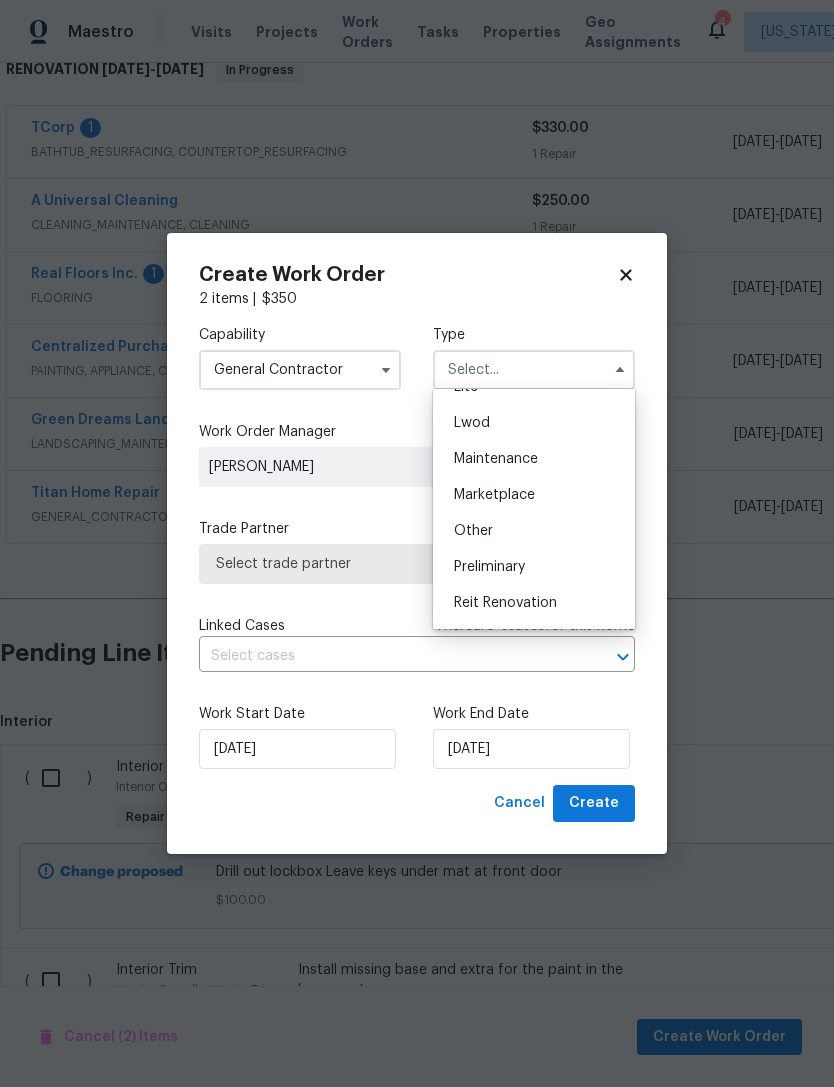 click on "Reit Renovation" at bounding box center [534, 603] 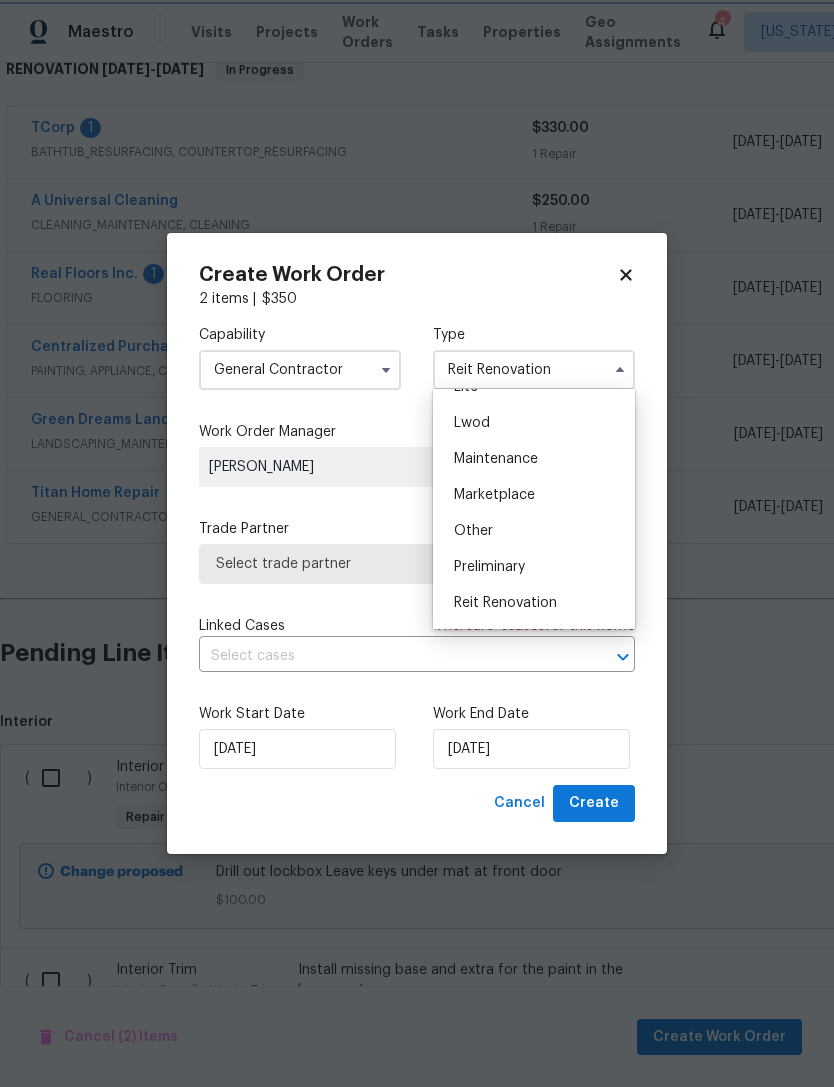 scroll, scrollTop: 0, scrollLeft: 0, axis: both 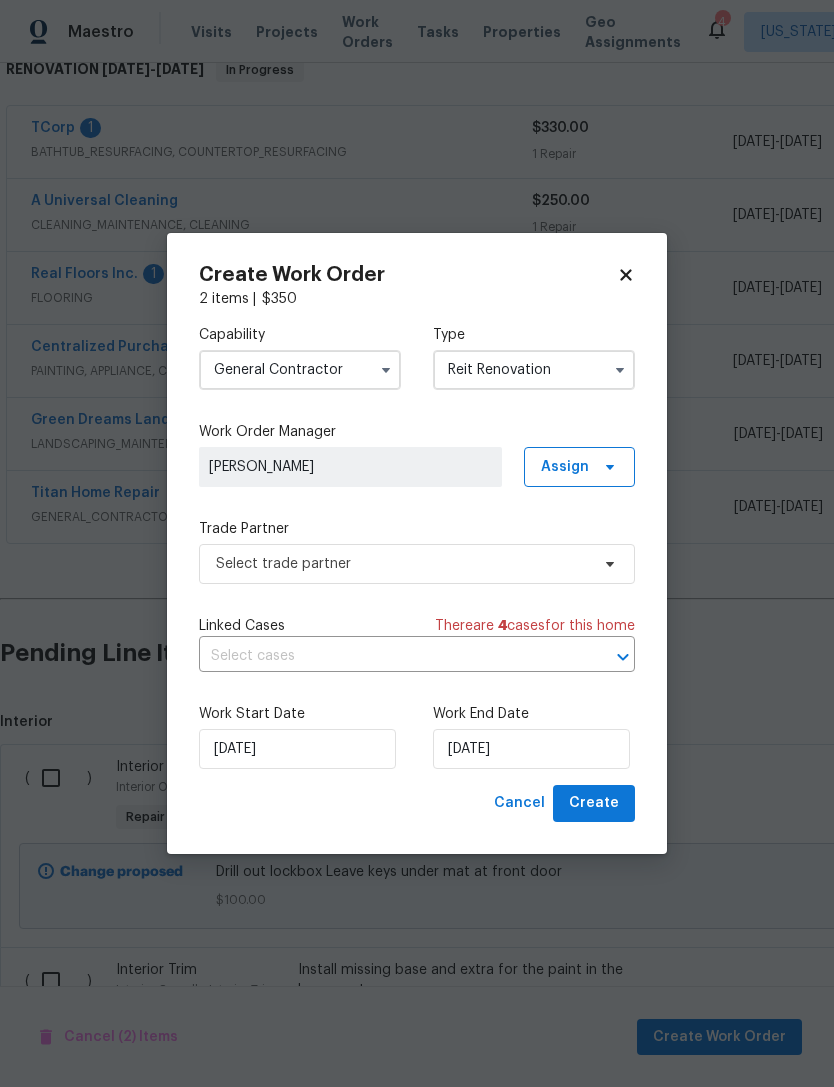 click on "Reit Renovation" at bounding box center [534, 370] 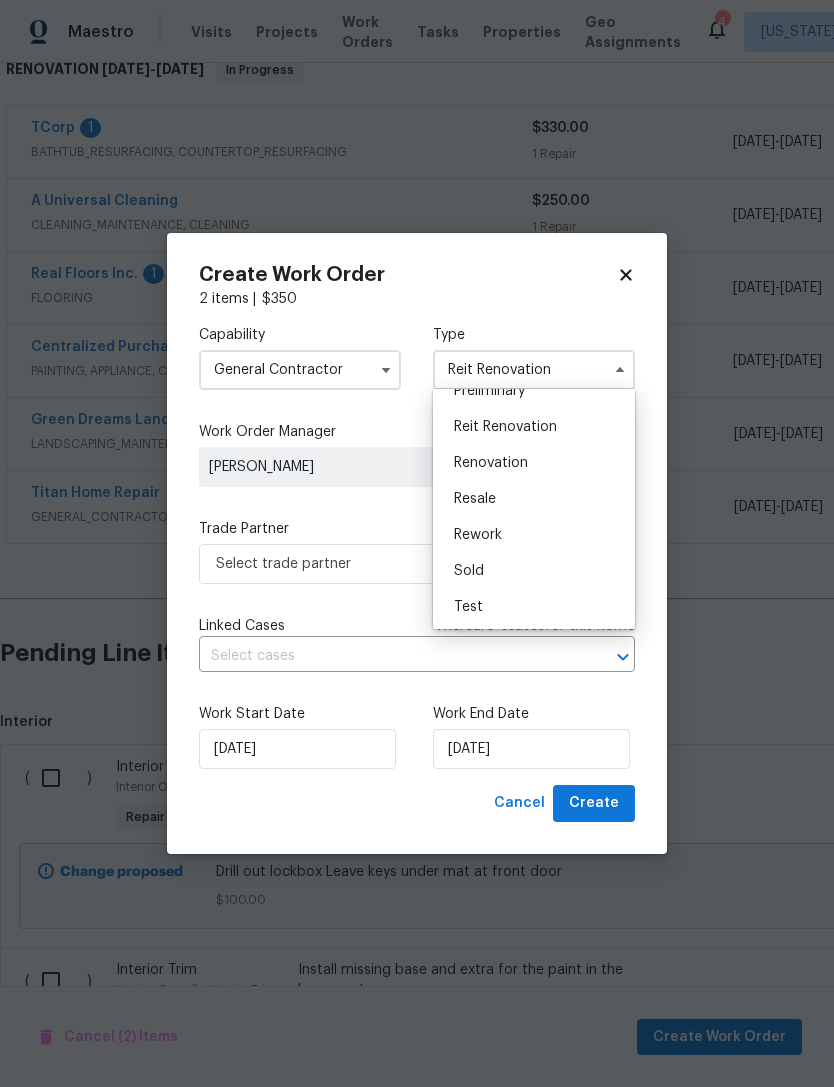 scroll, scrollTop: 454, scrollLeft: 0, axis: vertical 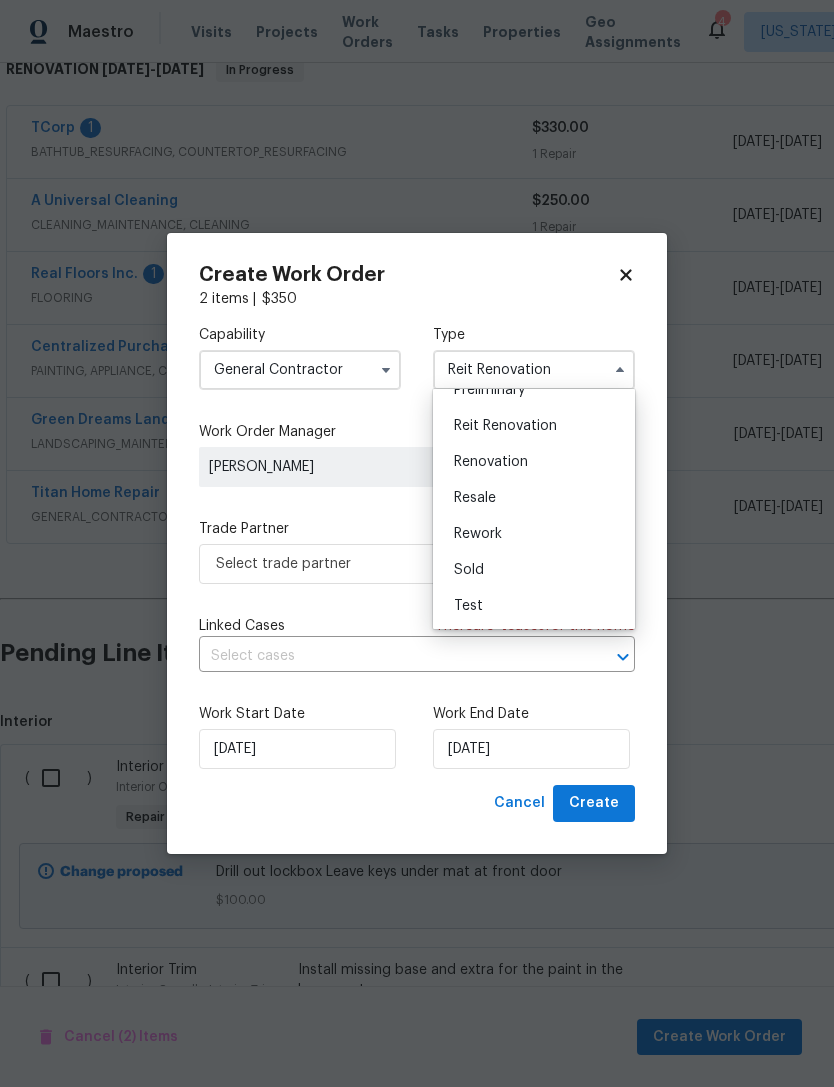 click on "Renovation" at bounding box center (534, 462) 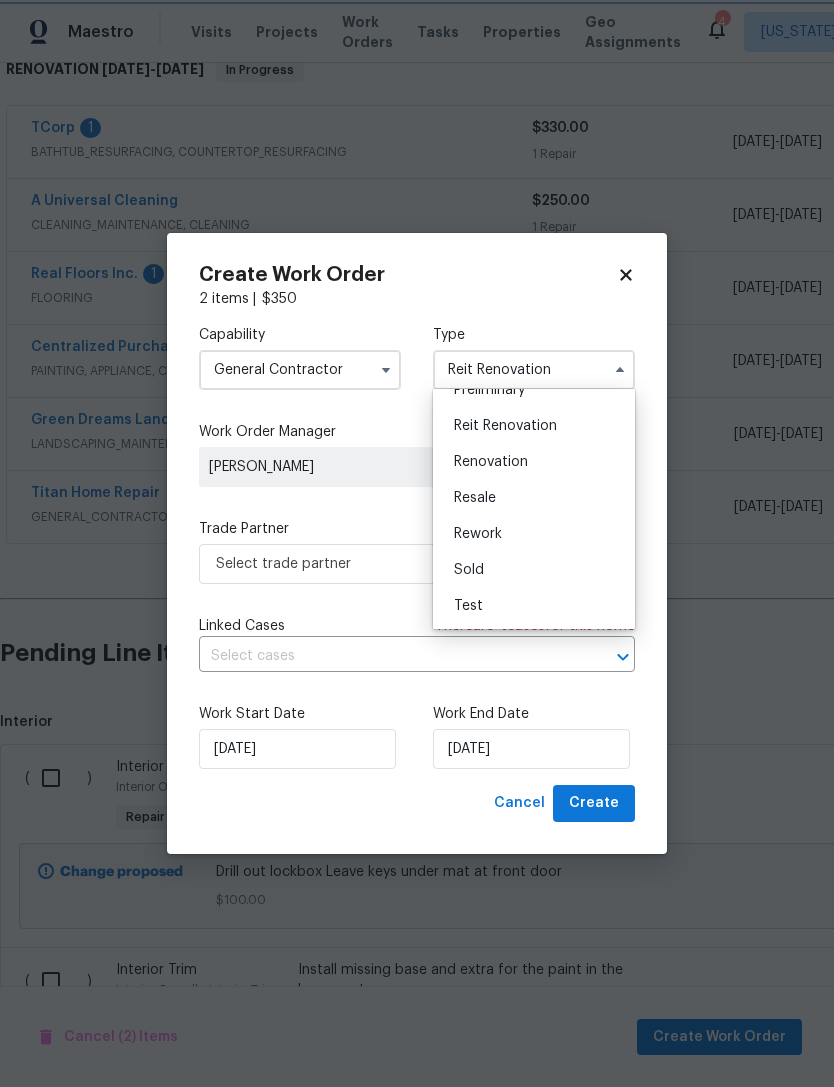 type on "Renovation" 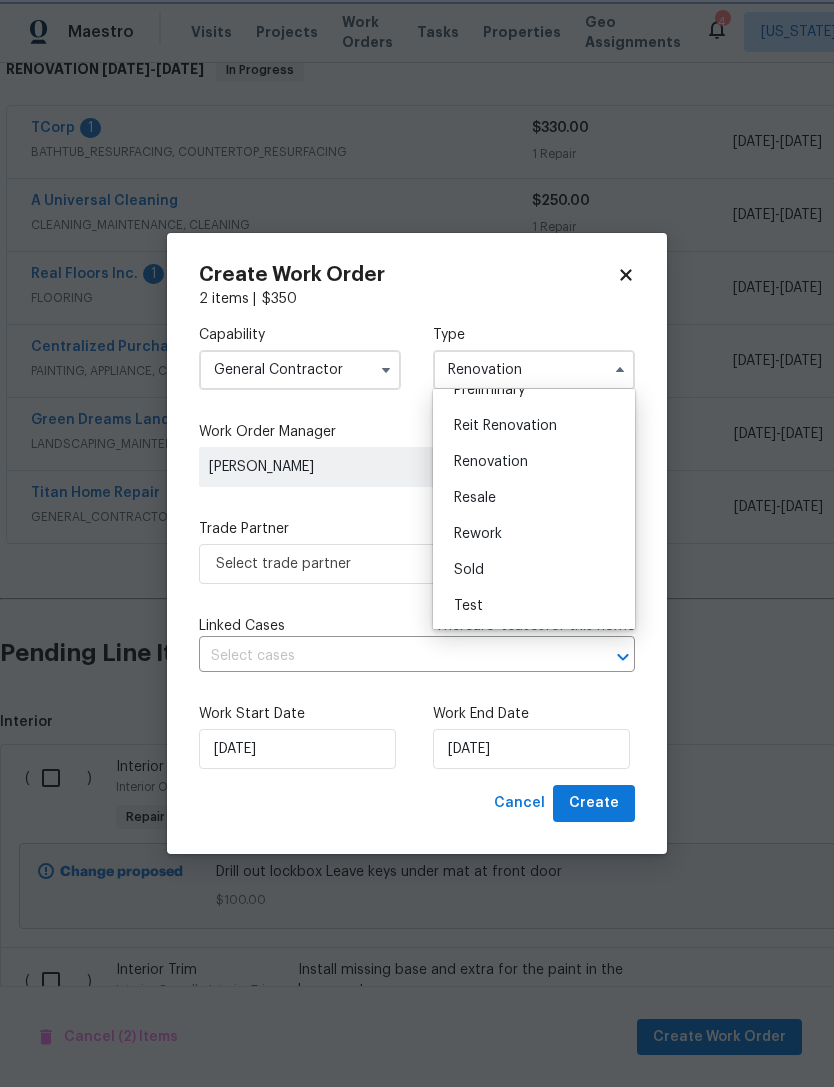 scroll, scrollTop: 0, scrollLeft: 0, axis: both 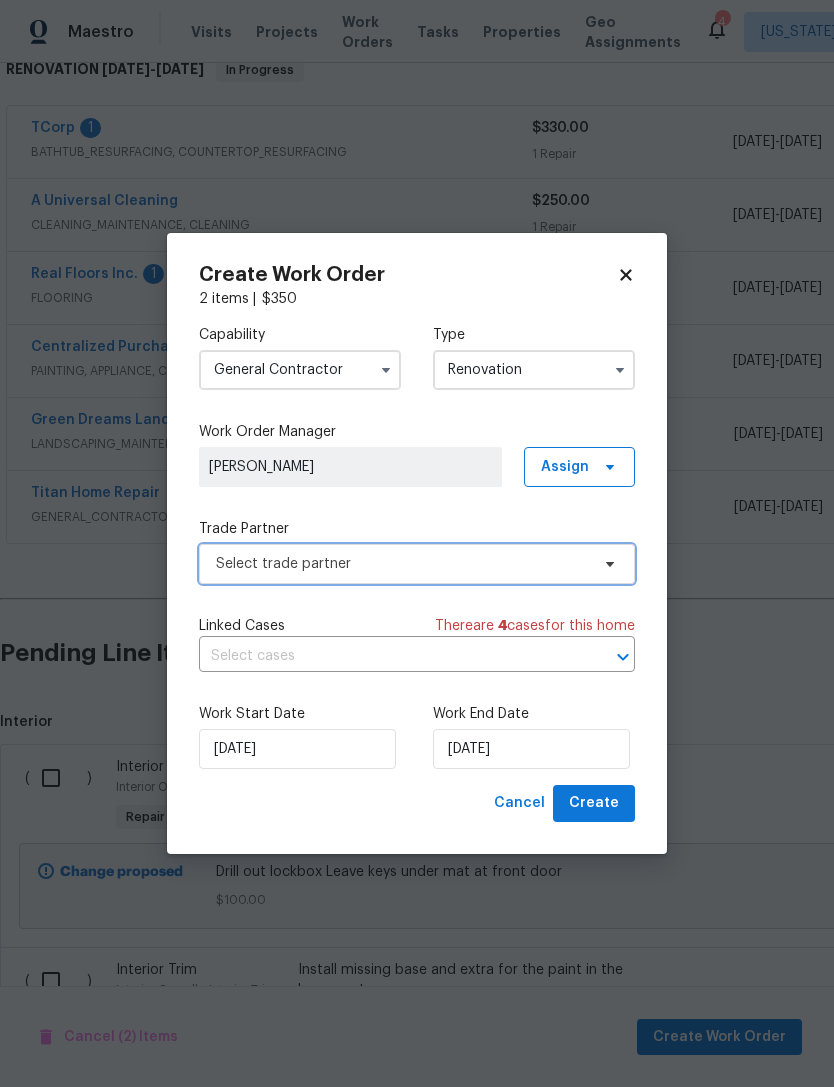 click on "Select trade partner" at bounding box center (402, 564) 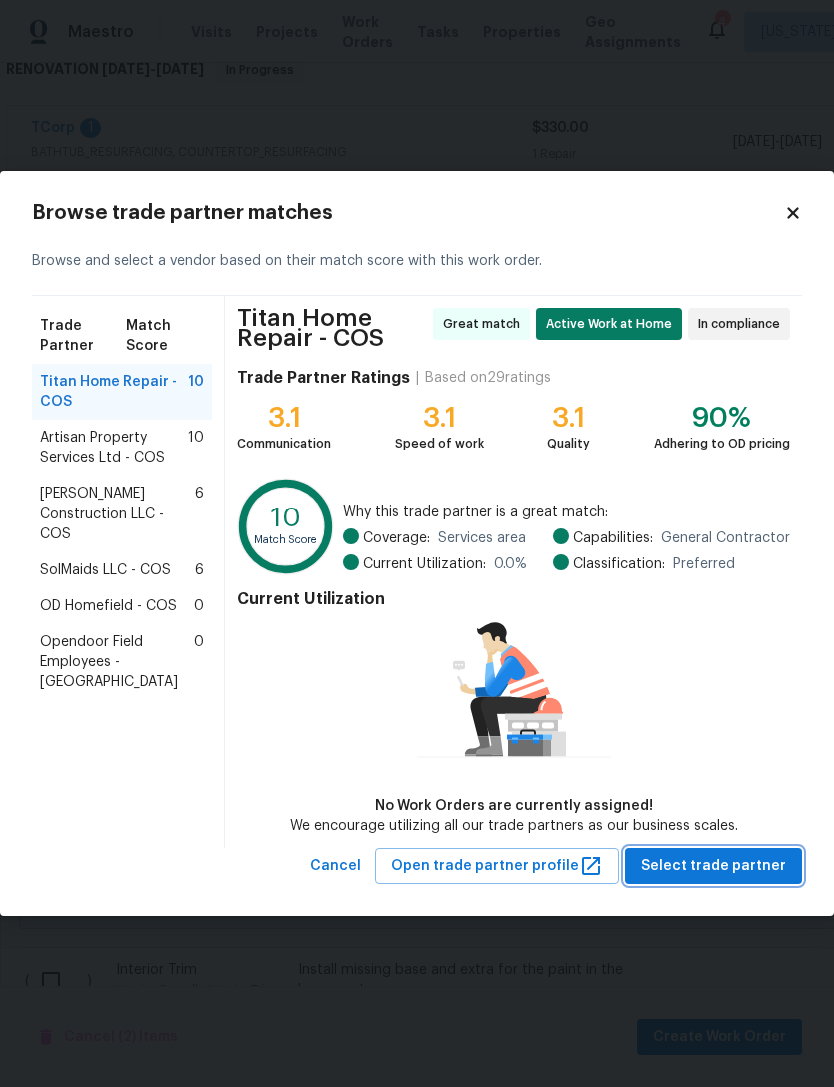 click on "Select trade partner" at bounding box center (713, 866) 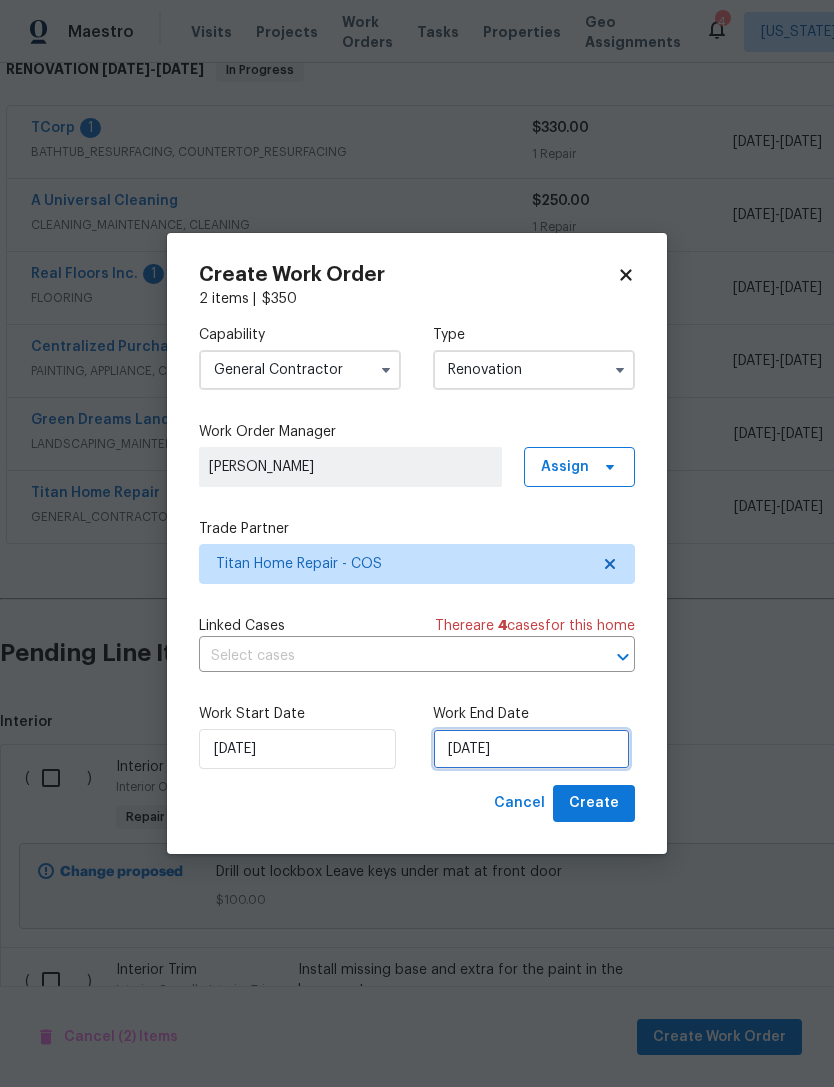 click on "[DATE]" at bounding box center [531, 749] 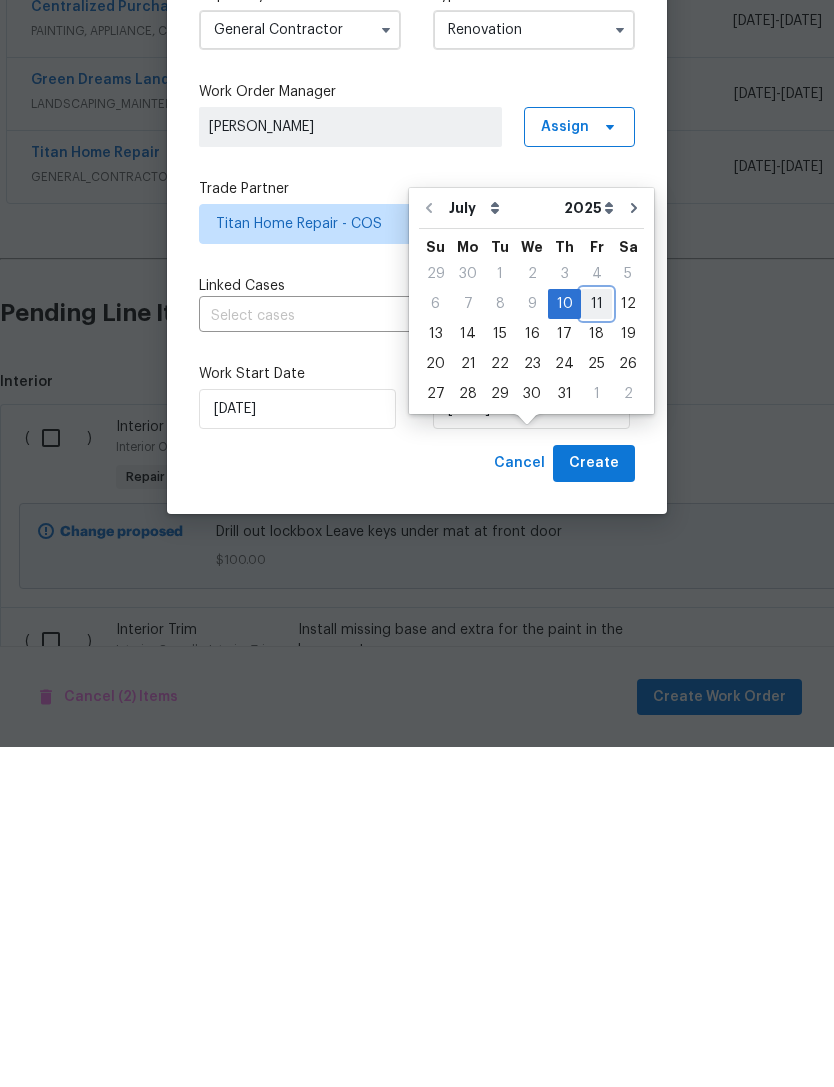 click on "11" at bounding box center [596, 644] 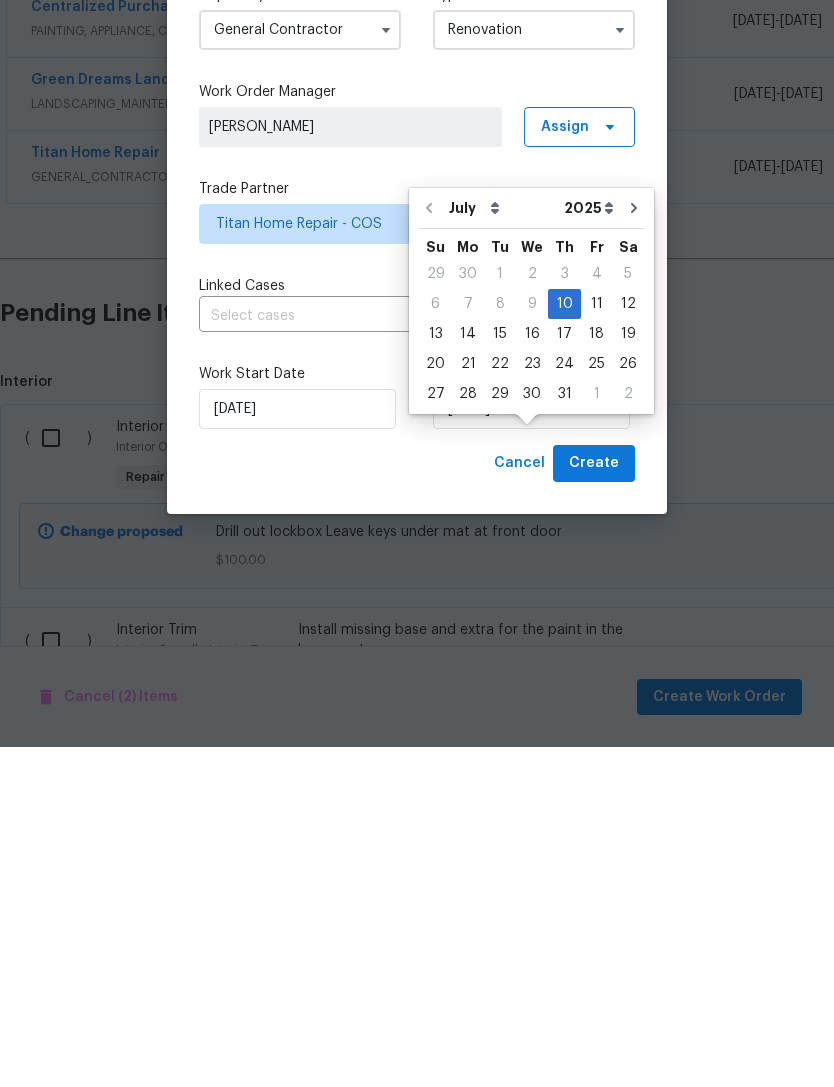 type on "[DATE]" 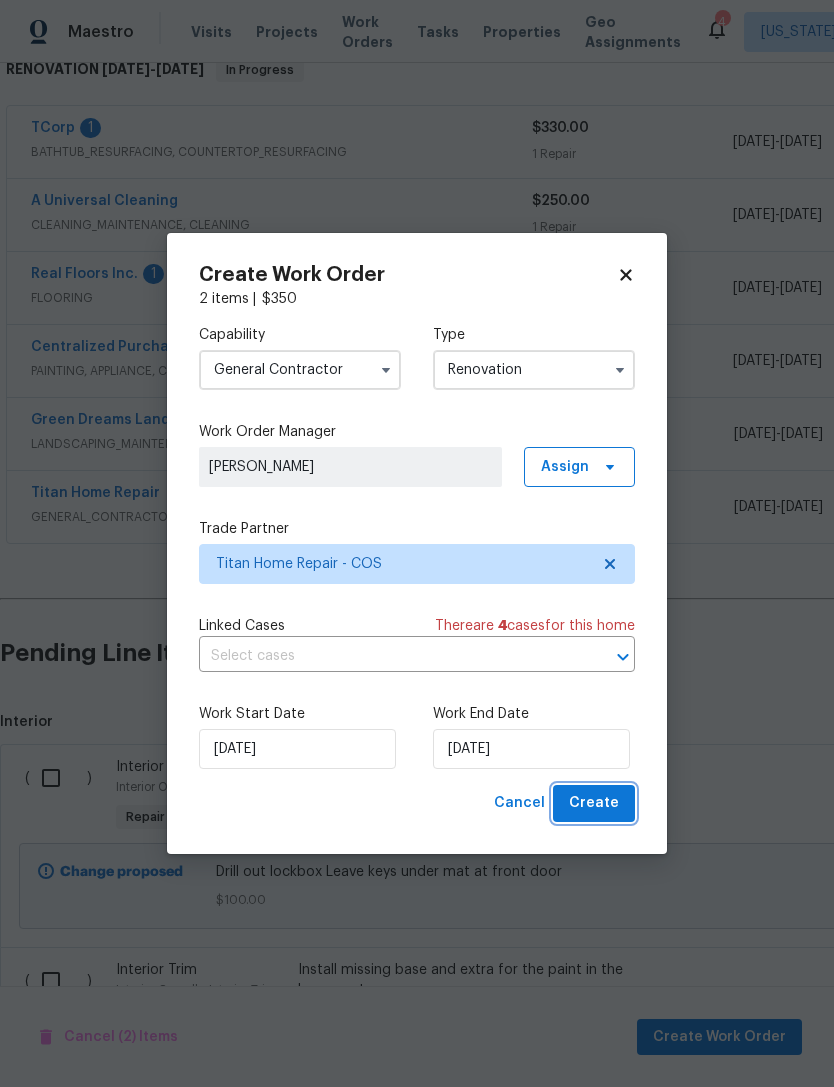 click on "Create" at bounding box center (594, 803) 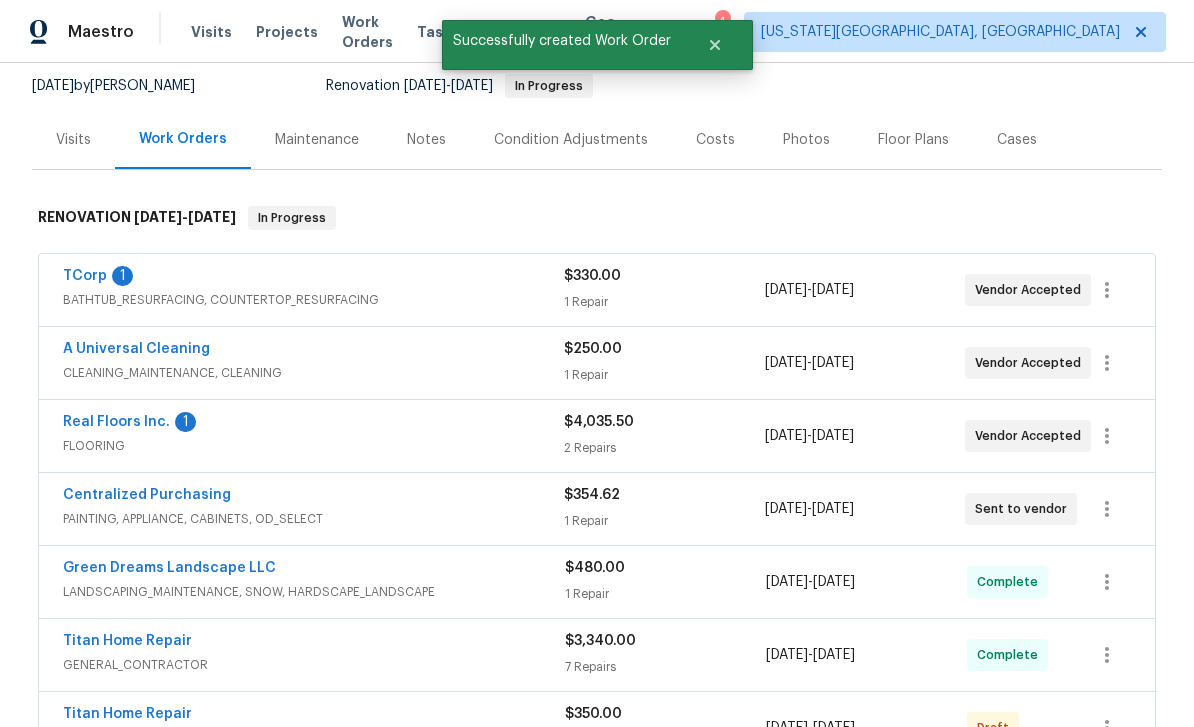scroll, scrollTop: 436, scrollLeft: 0, axis: vertical 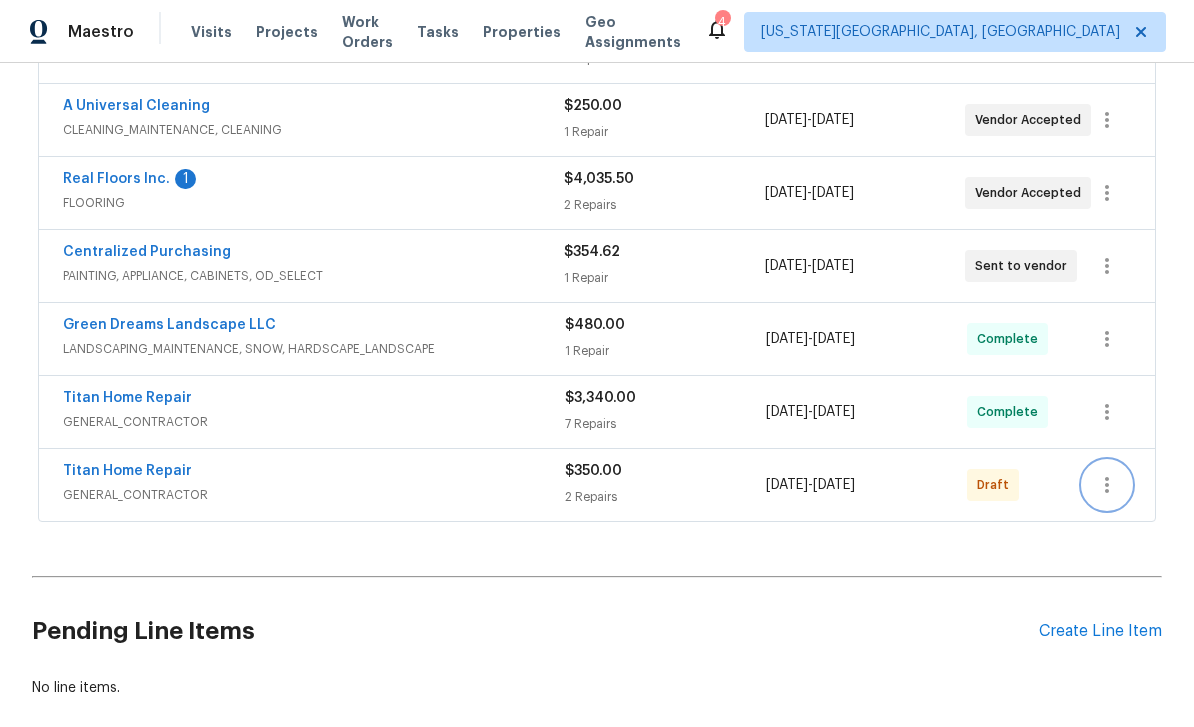 click at bounding box center [1107, 485] 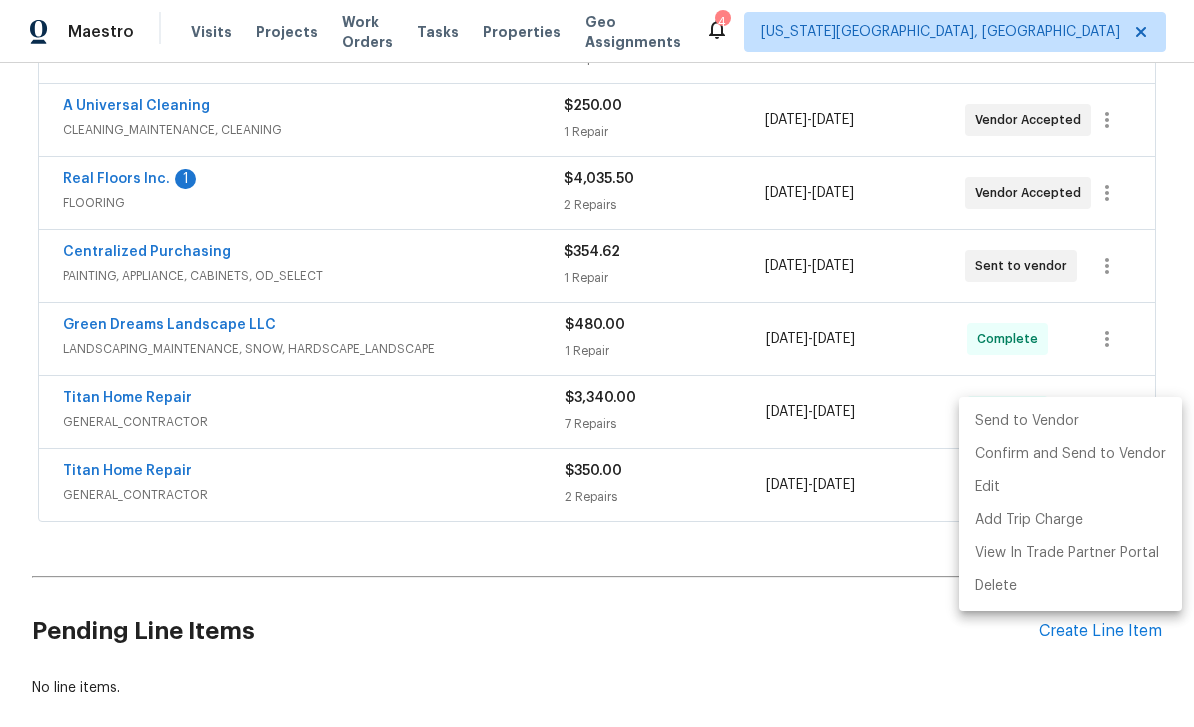 click on "Send to Vendor" at bounding box center (1070, 421) 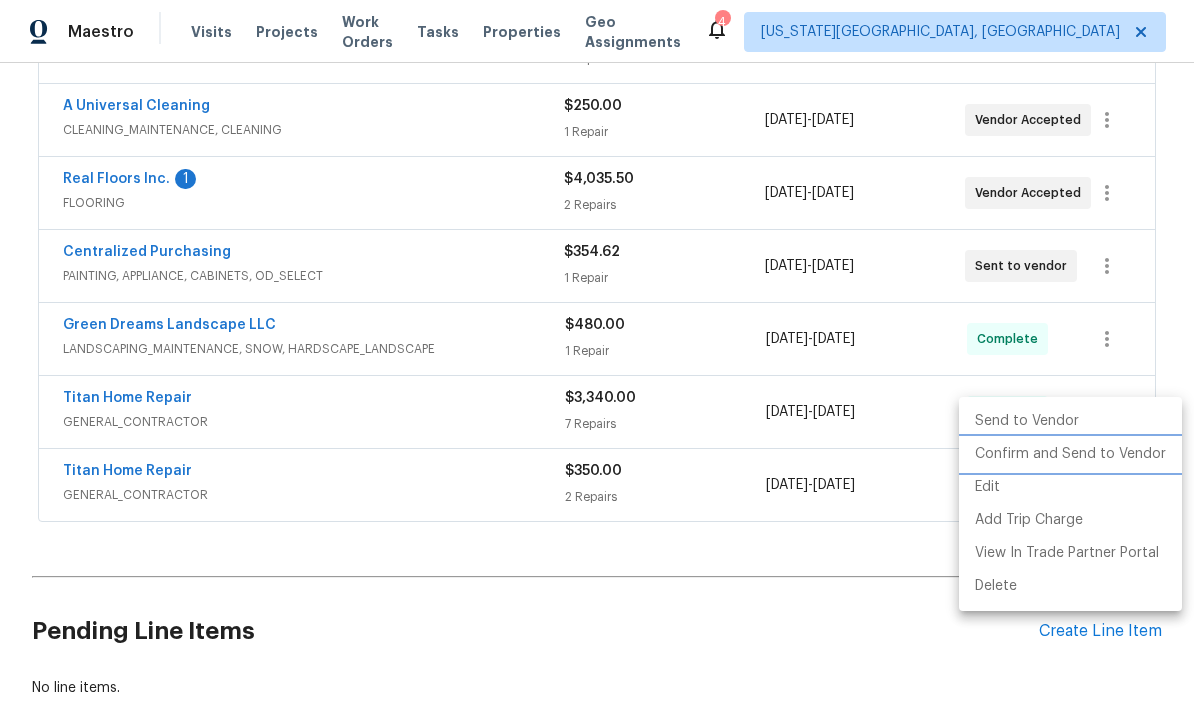 click on "Confirm and Send to Vendor" at bounding box center (1070, 454) 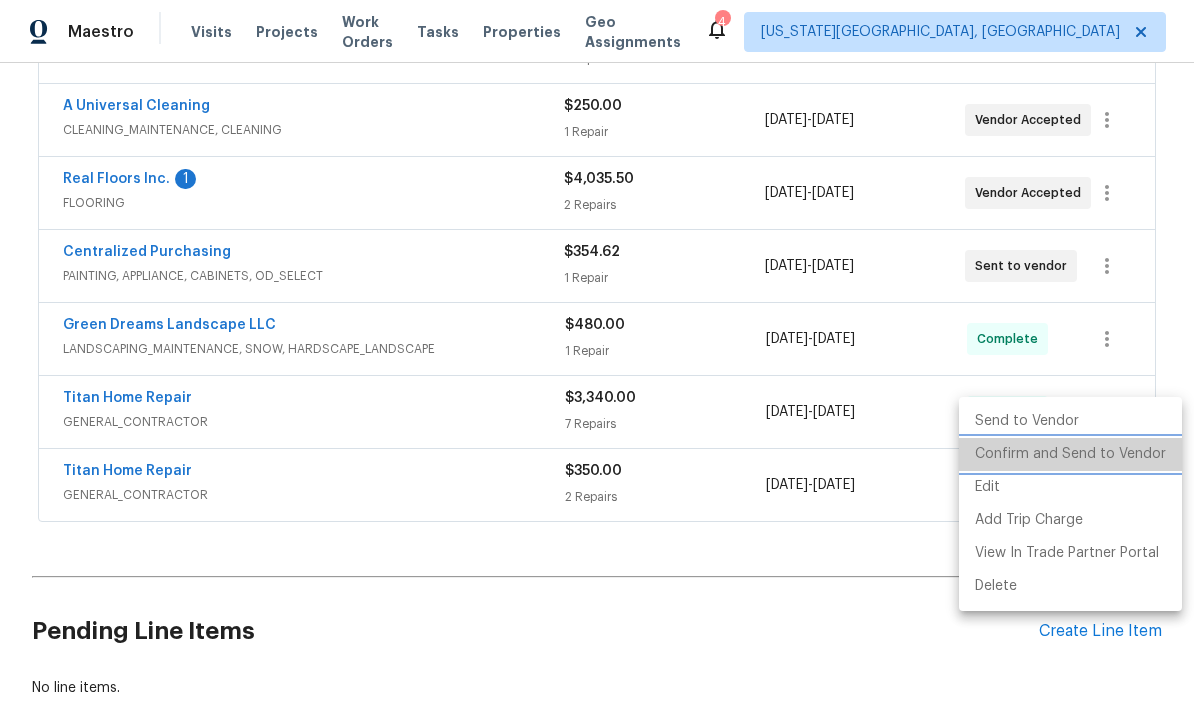 click on "Confirm and Send to Vendor" at bounding box center [1070, 454] 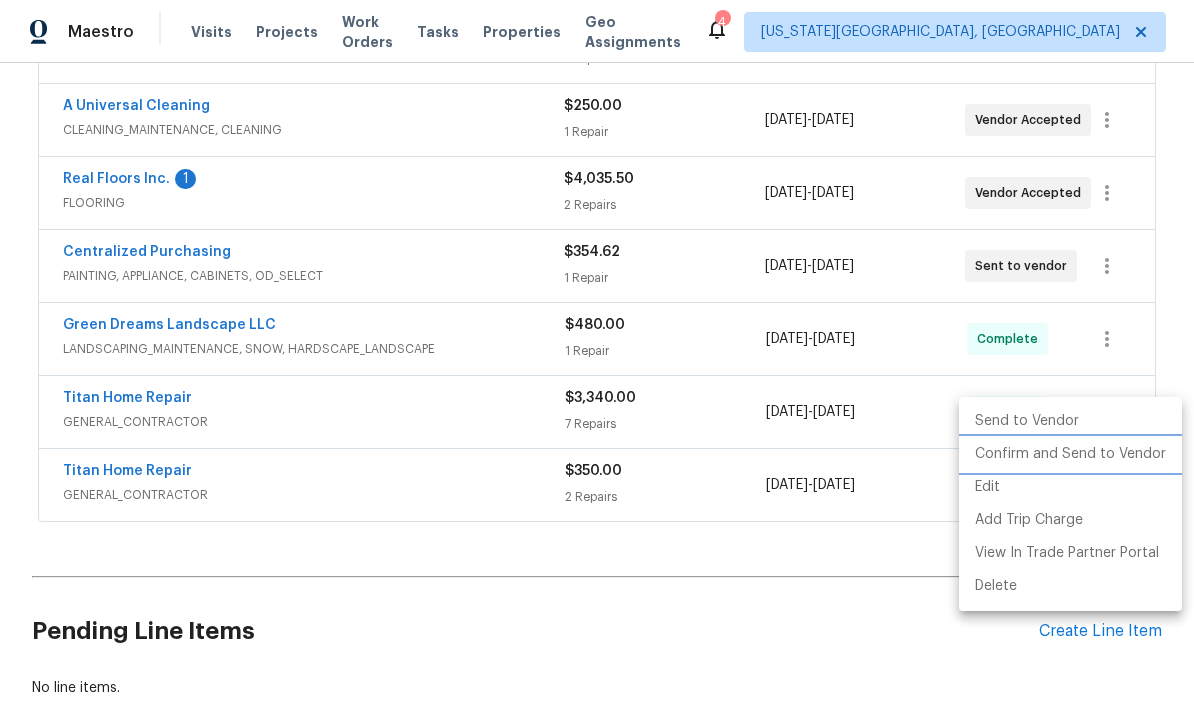 click on "Confirm and Send to Vendor" at bounding box center [1070, 454] 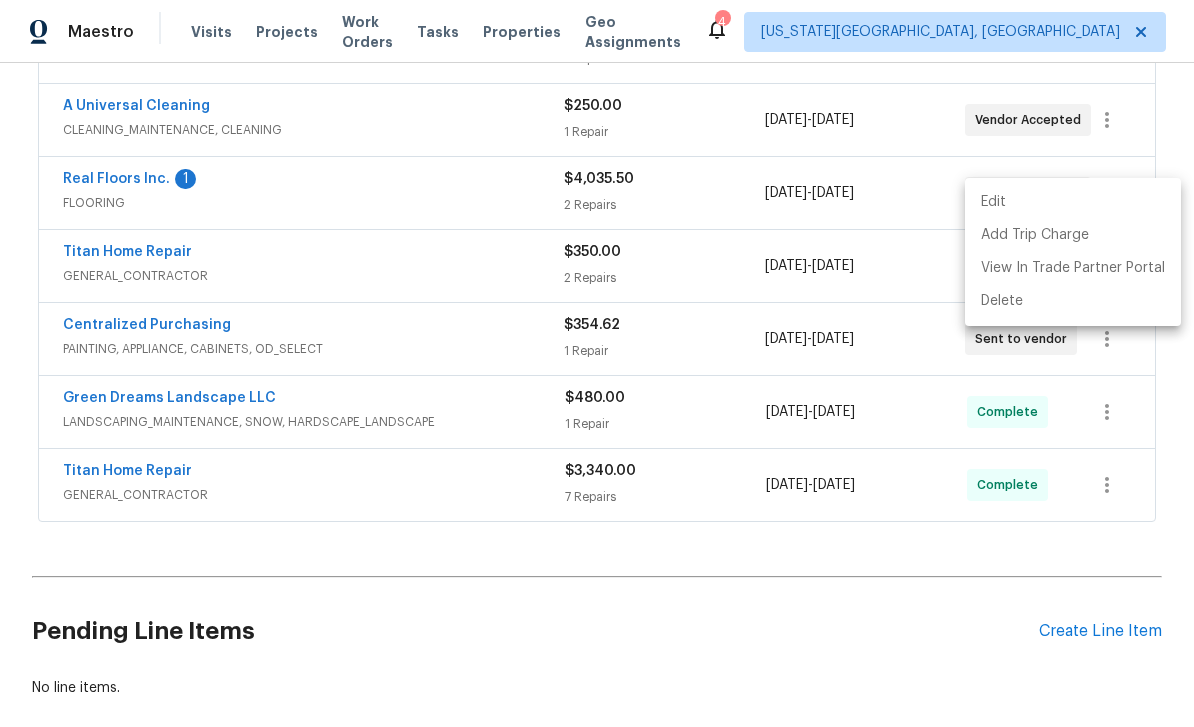 click at bounding box center [597, 363] 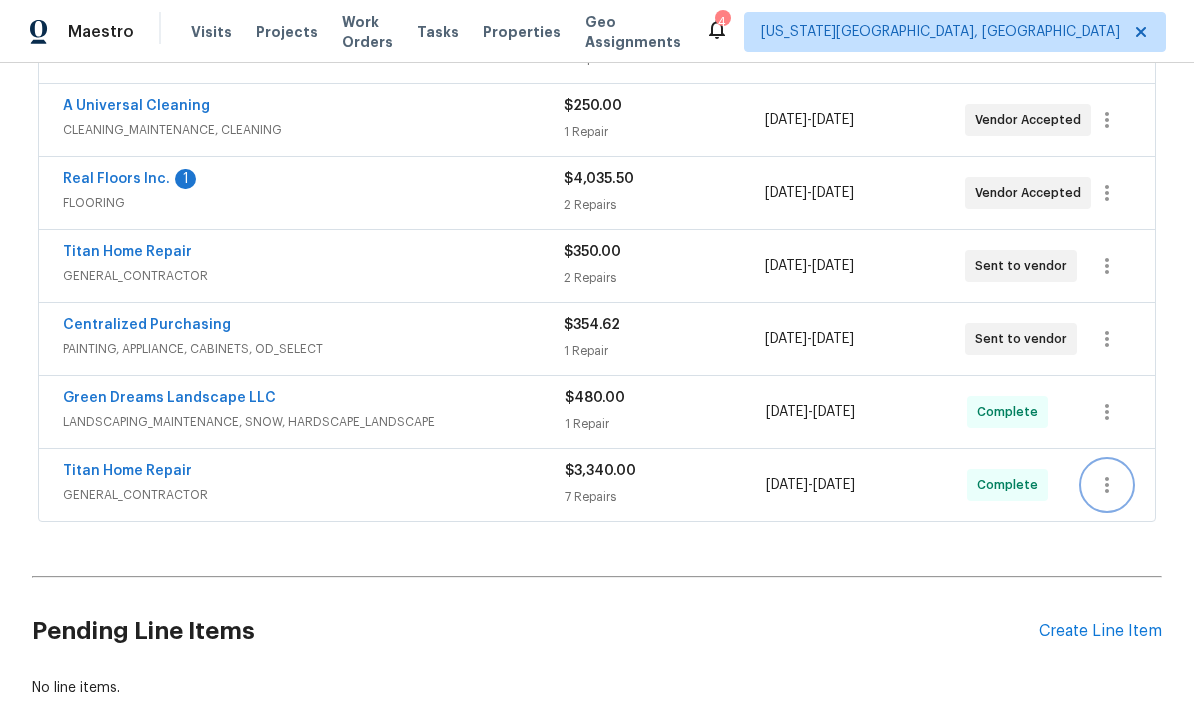 click 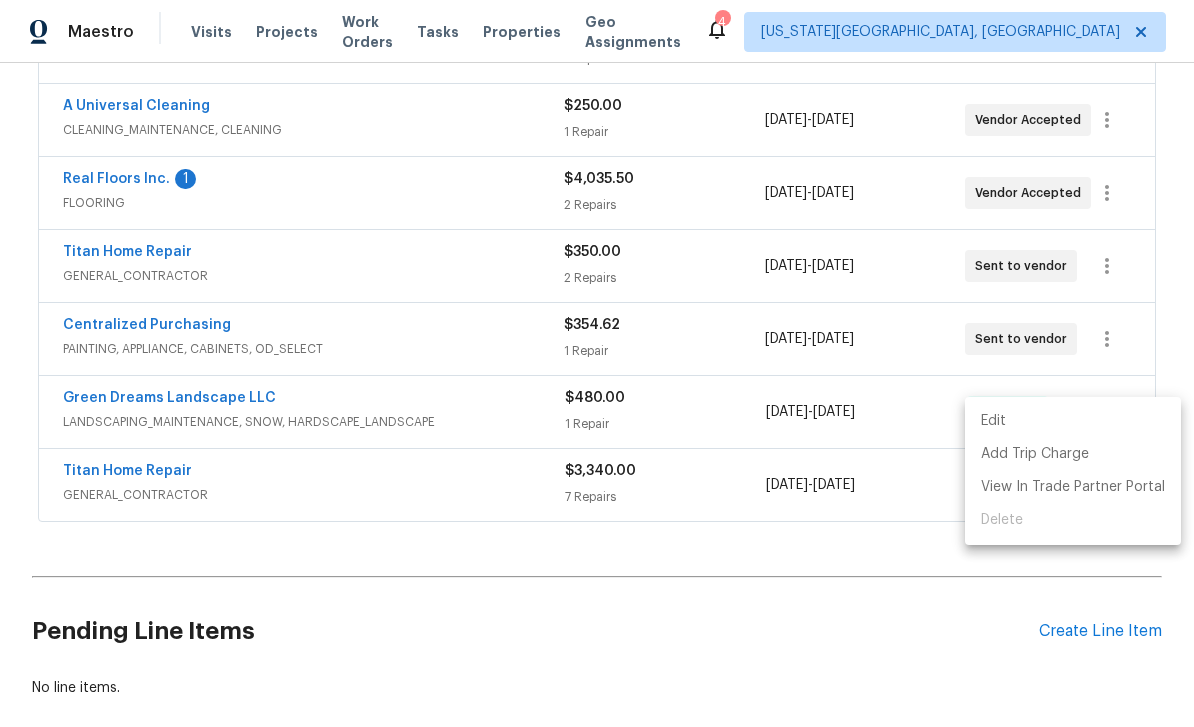 click at bounding box center [597, 363] 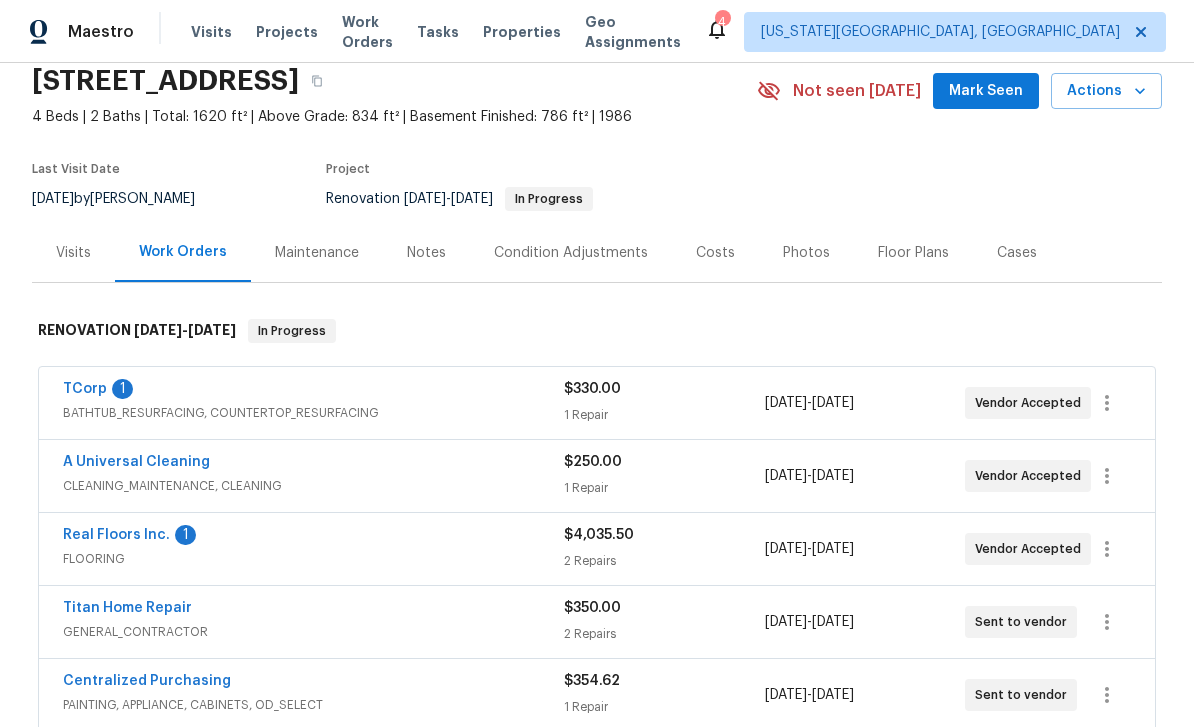 scroll, scrollTop: 230, scrollLeft: 0, axis: vertical 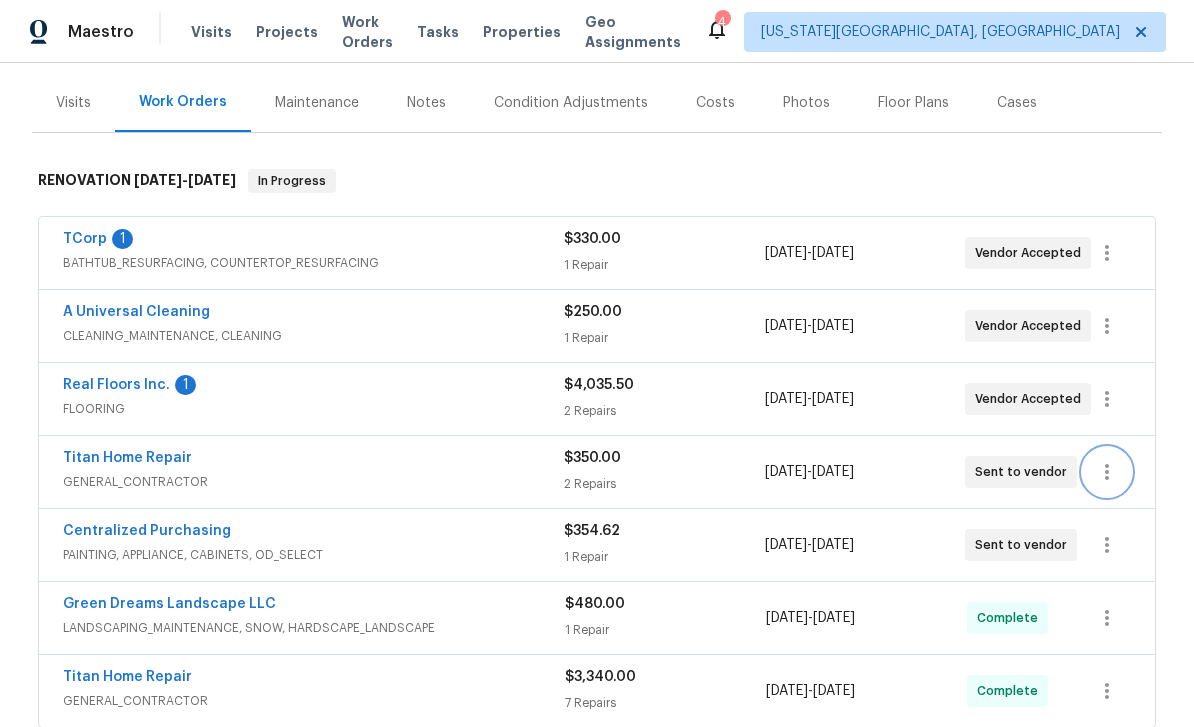 click 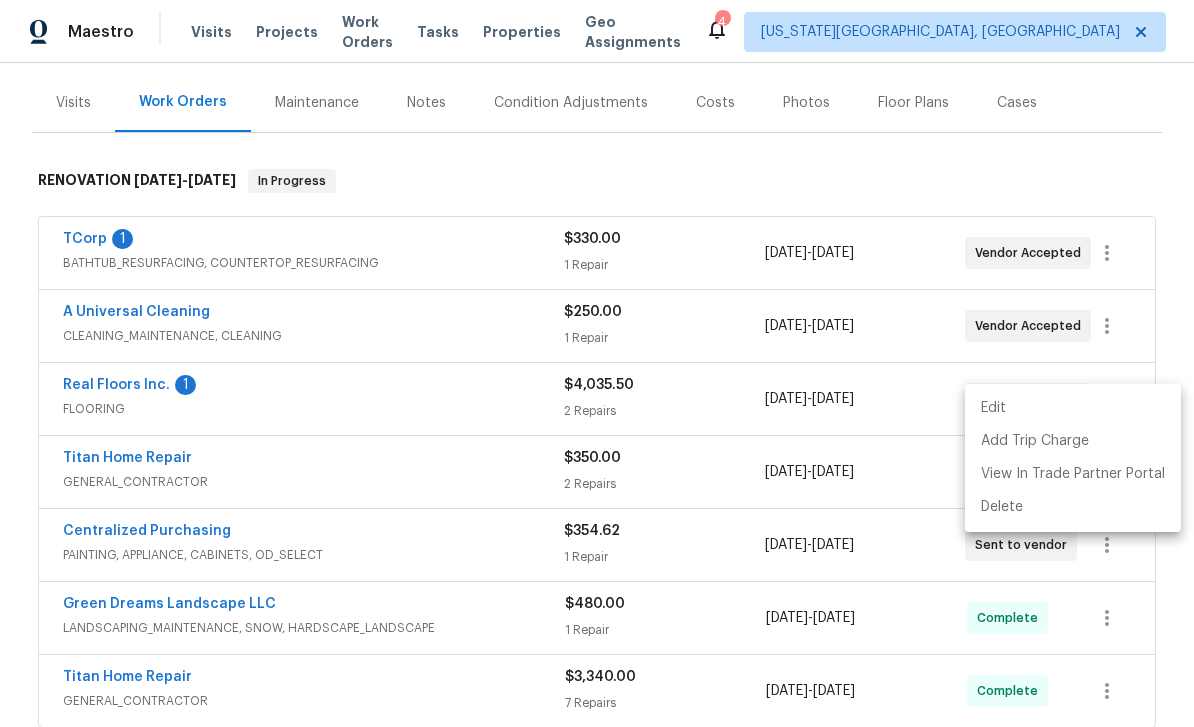 click at bounding box center [597, 363] 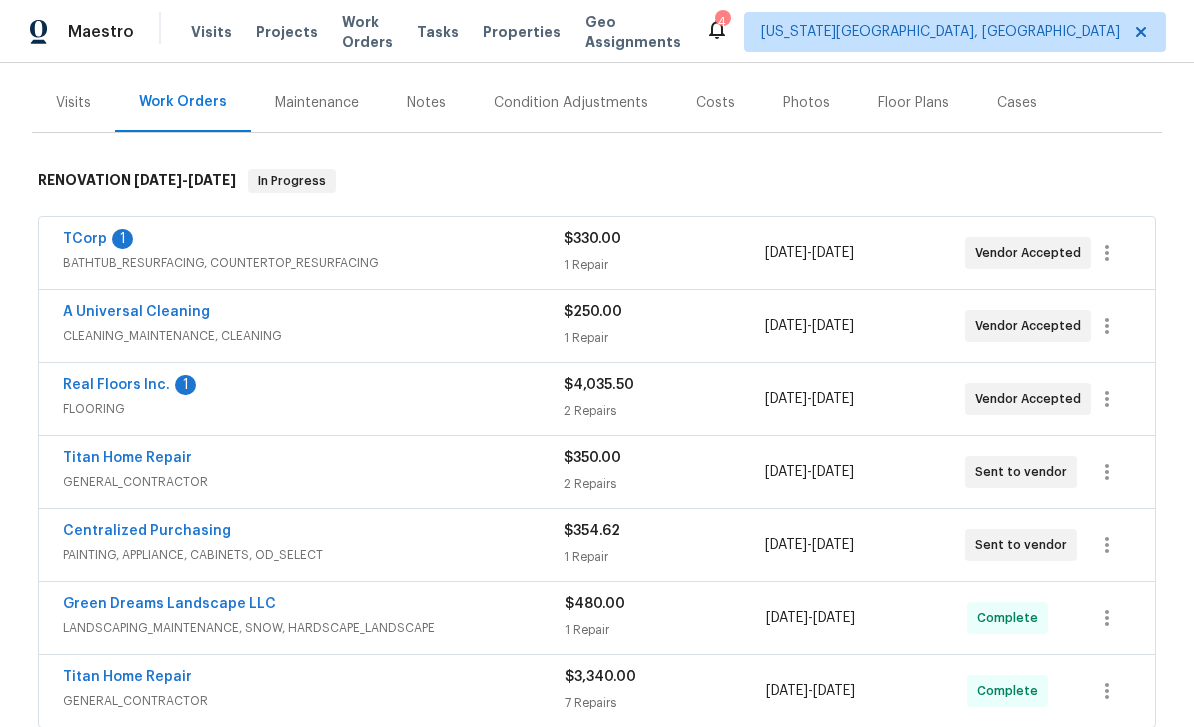 click on "Titan Home Repair" at bounding box center [313, 460] 